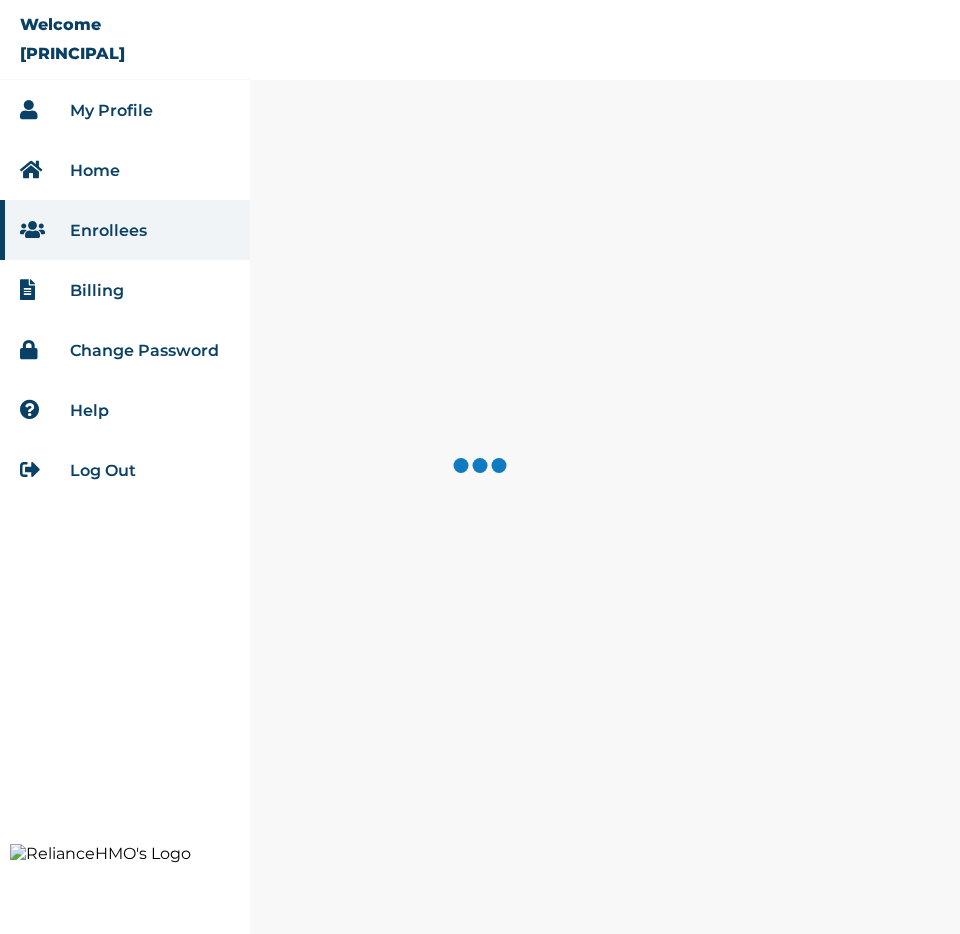scroll, scrollTop: 0, scrollLeft: 0, axis: both 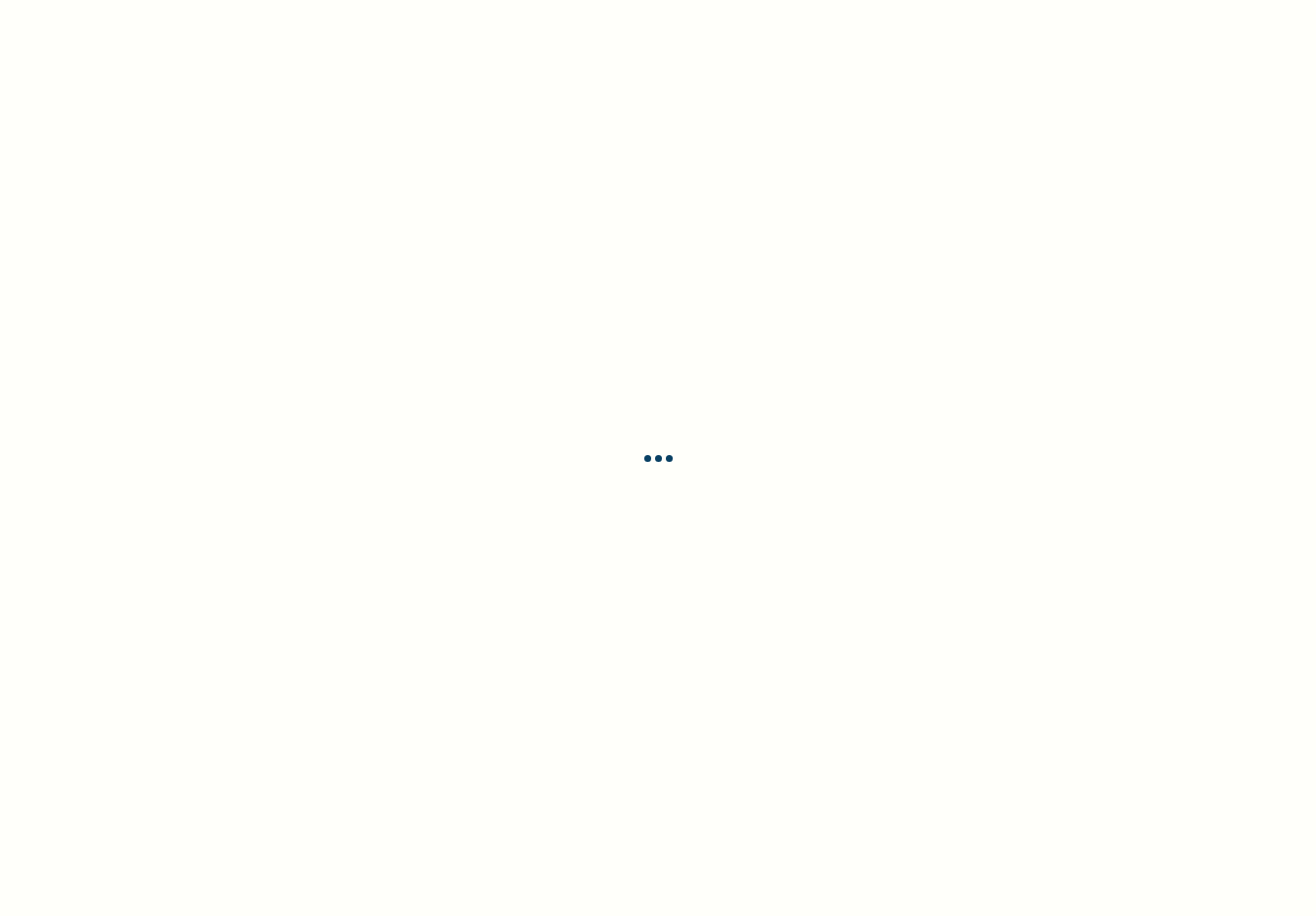 select on "ENGLISH" 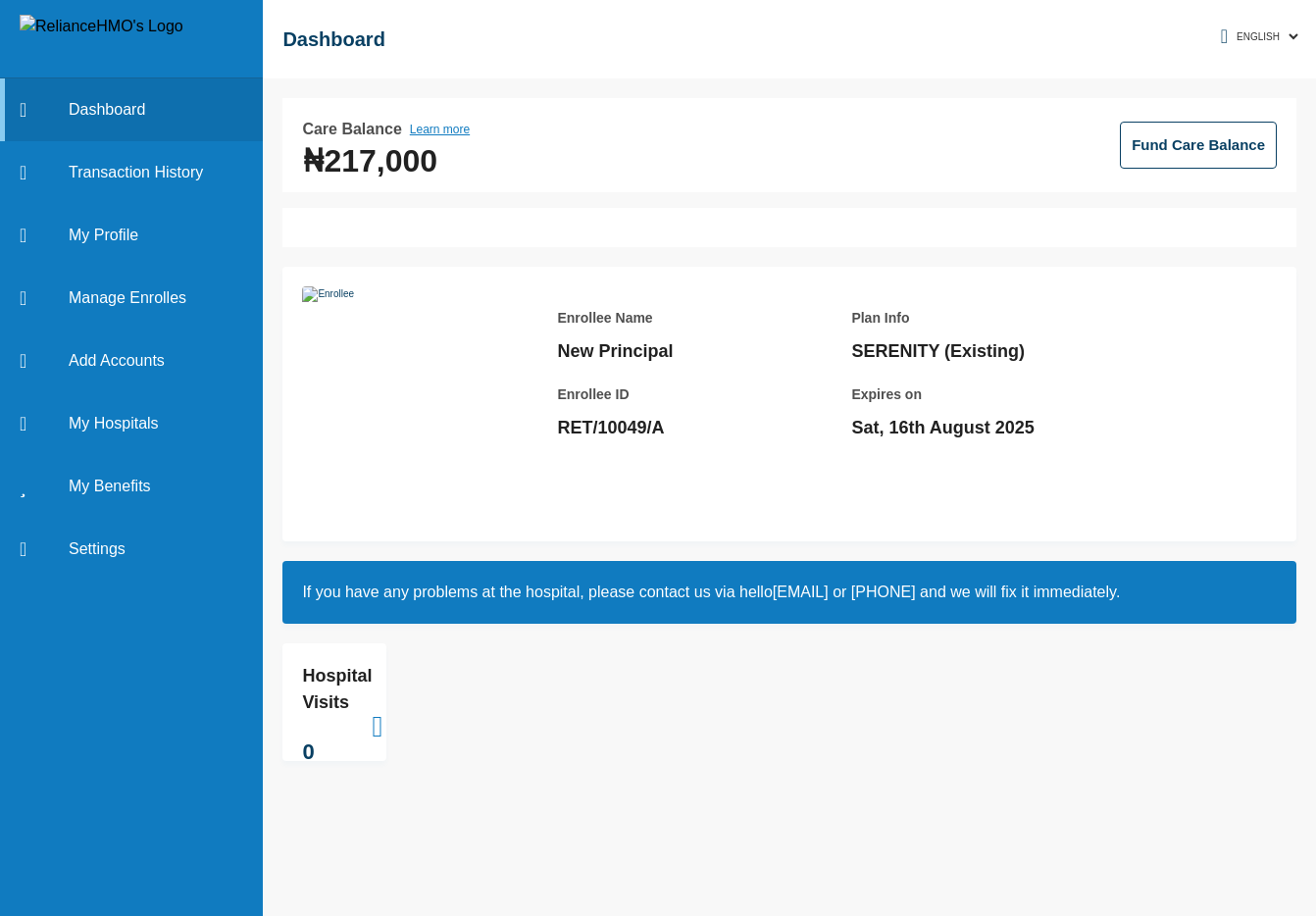scroll, scrollTop: 0, scrollLeft: 0, axis: both 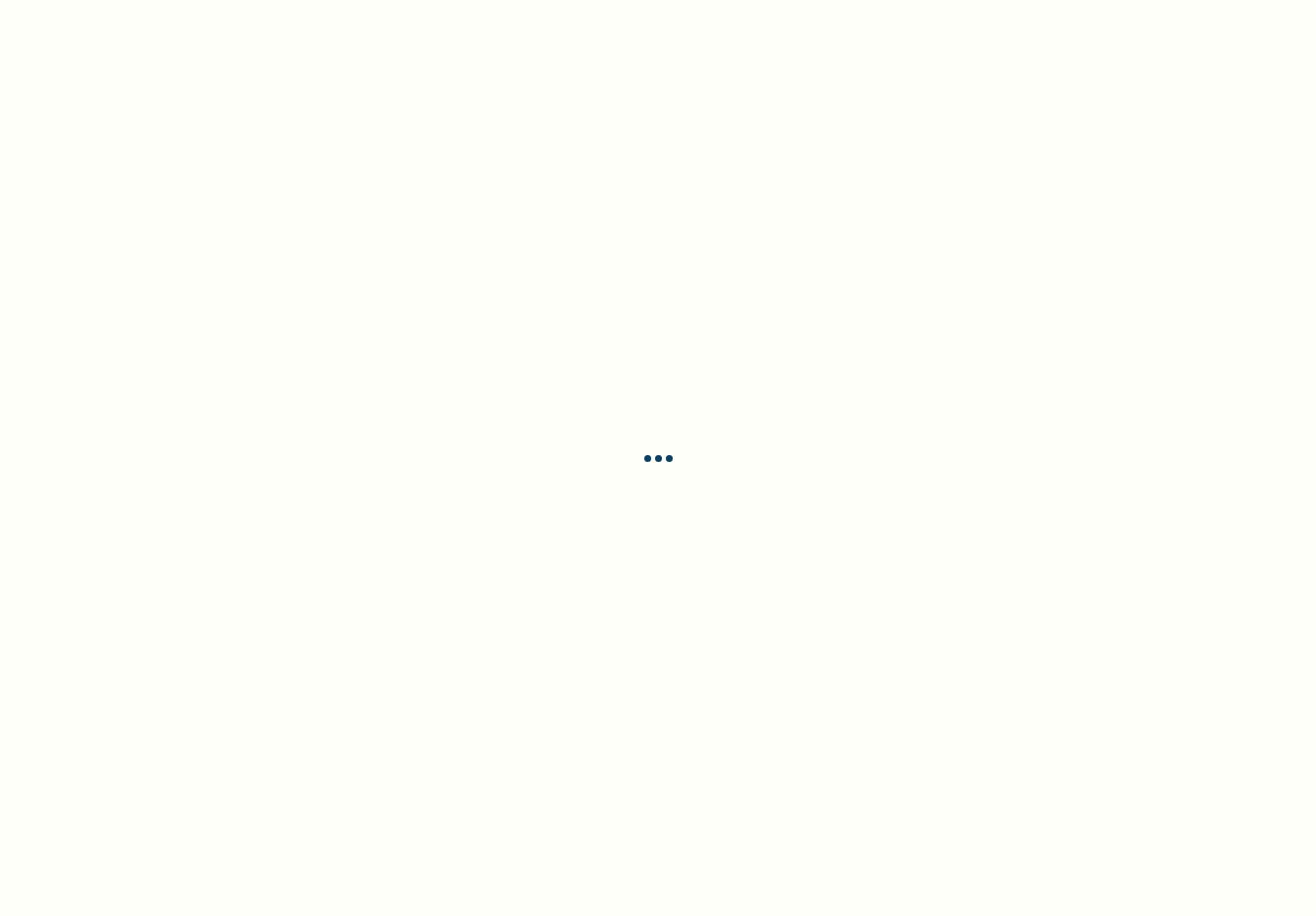 select on "ENGLISH" 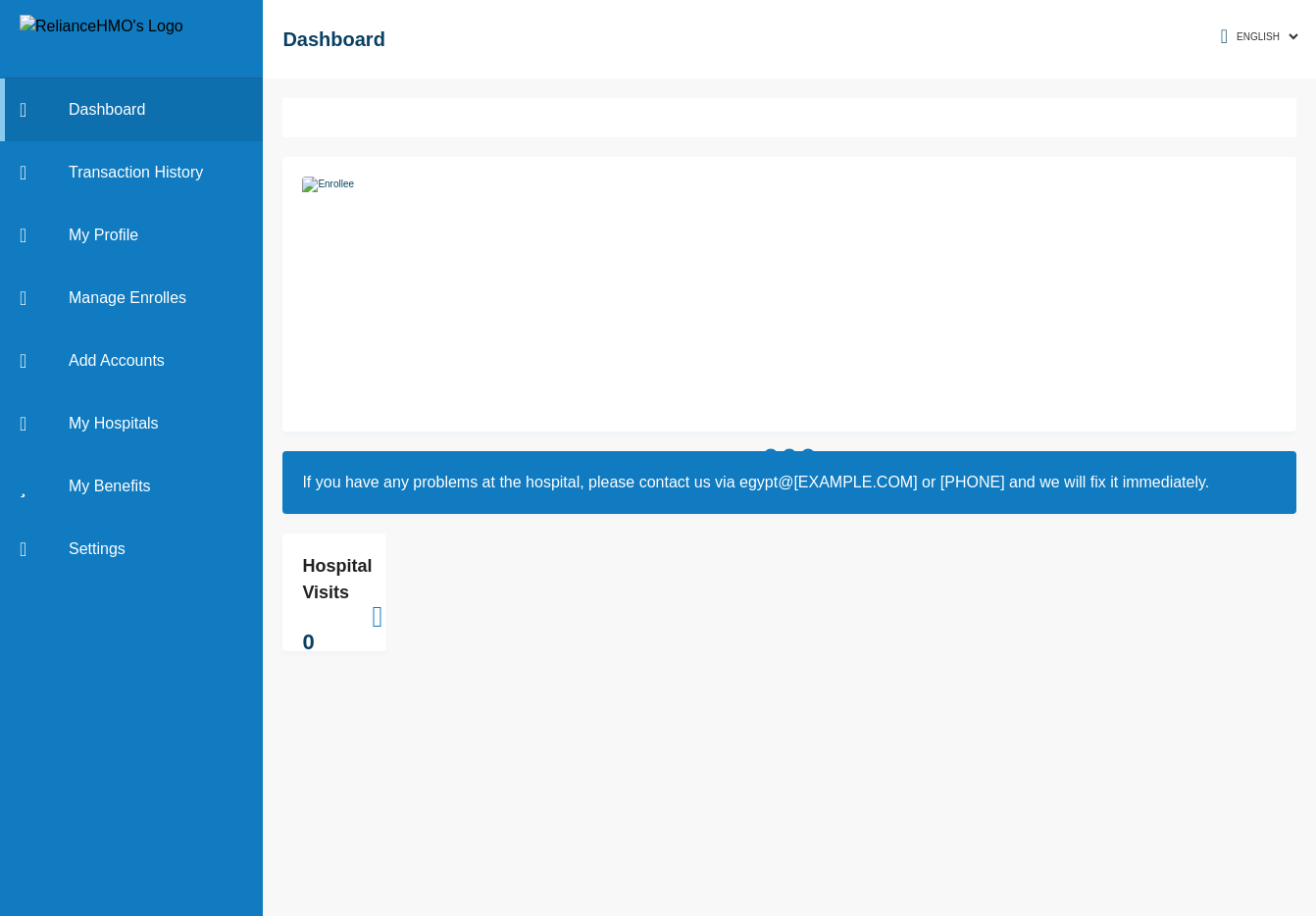 scroll, scrollTop: 0, scrollLeft: 0, axis: both 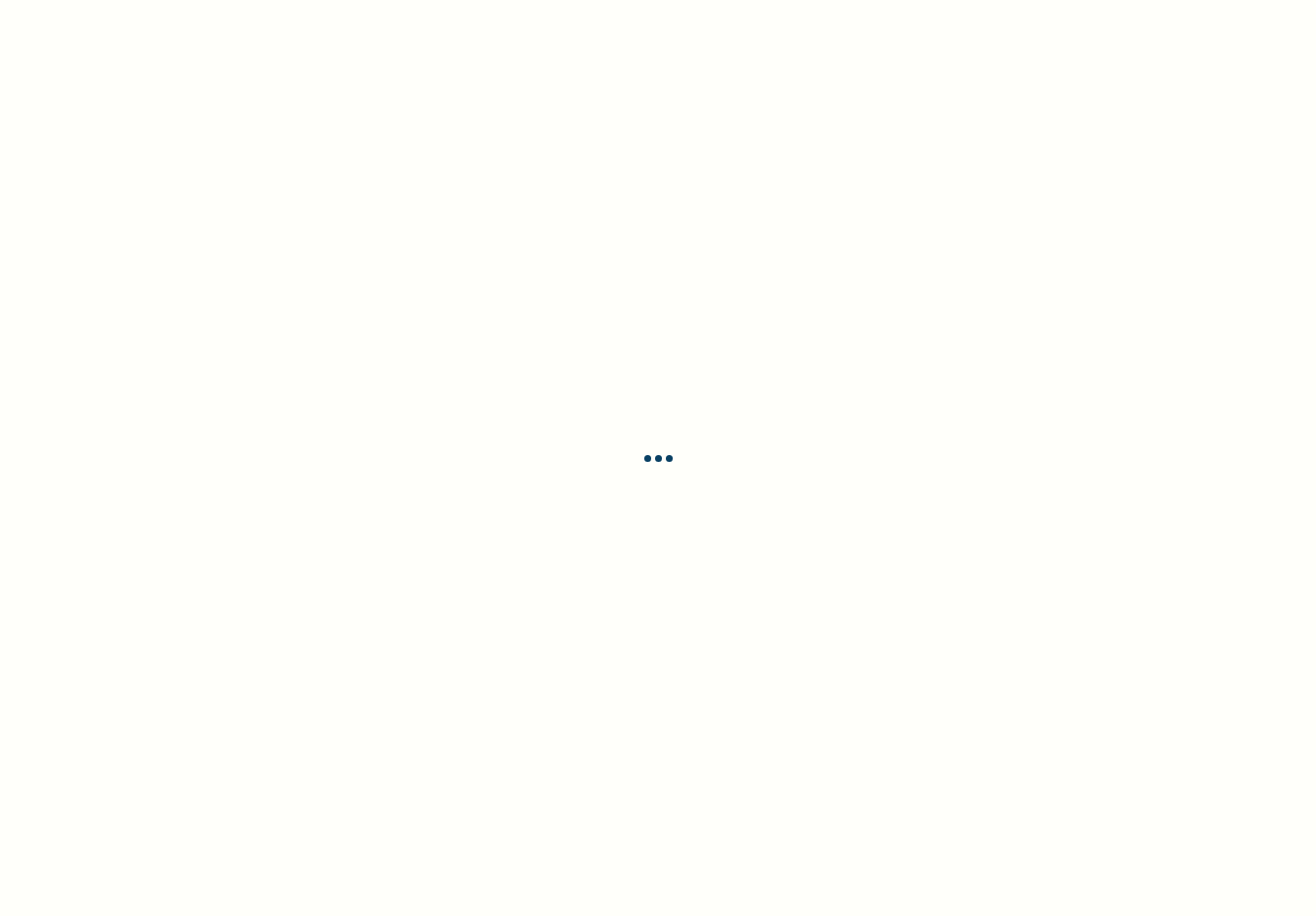 select on "ENGLISH" 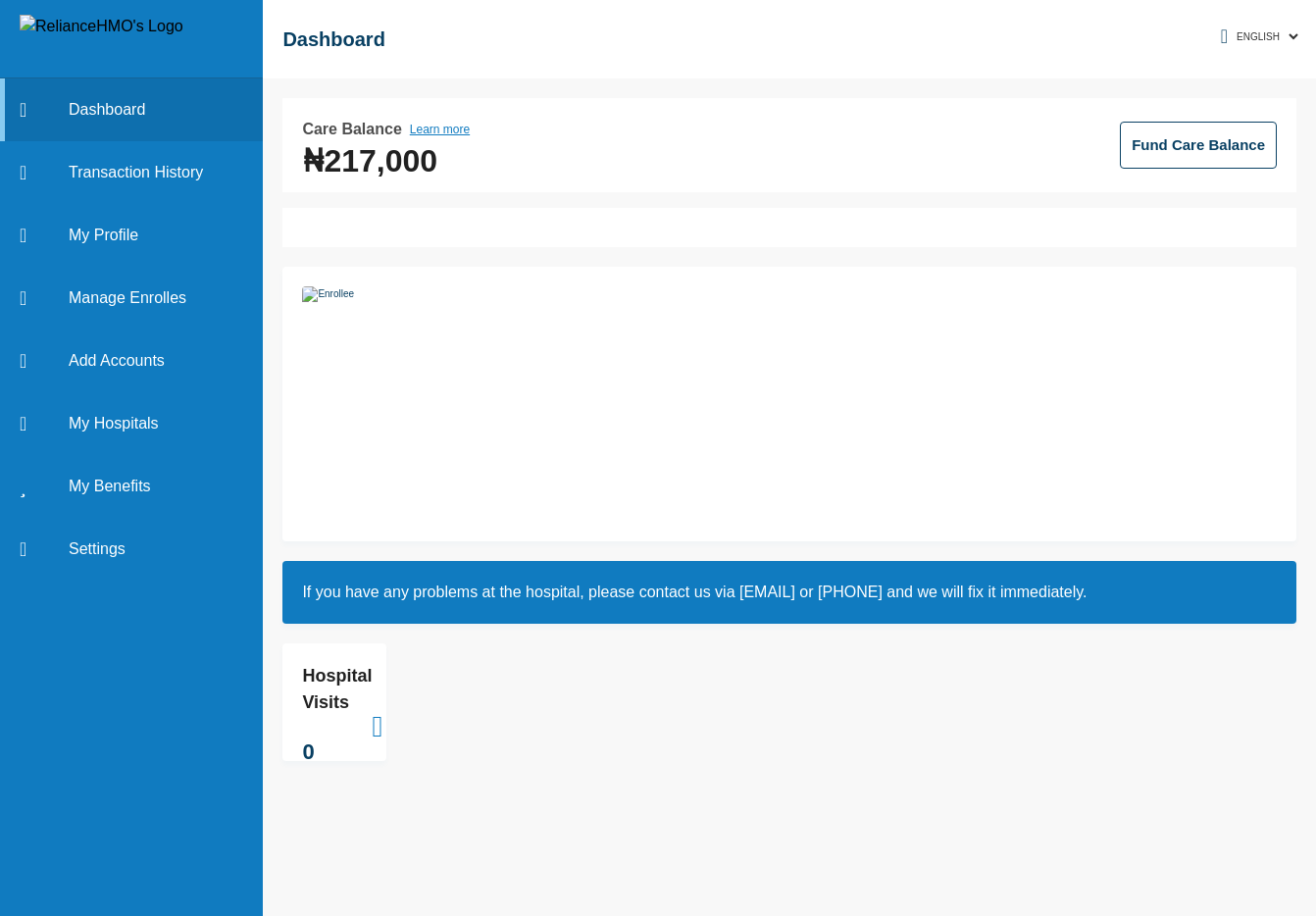 scroll, scrollTop: 0, scrollLeft: 0, axis: both 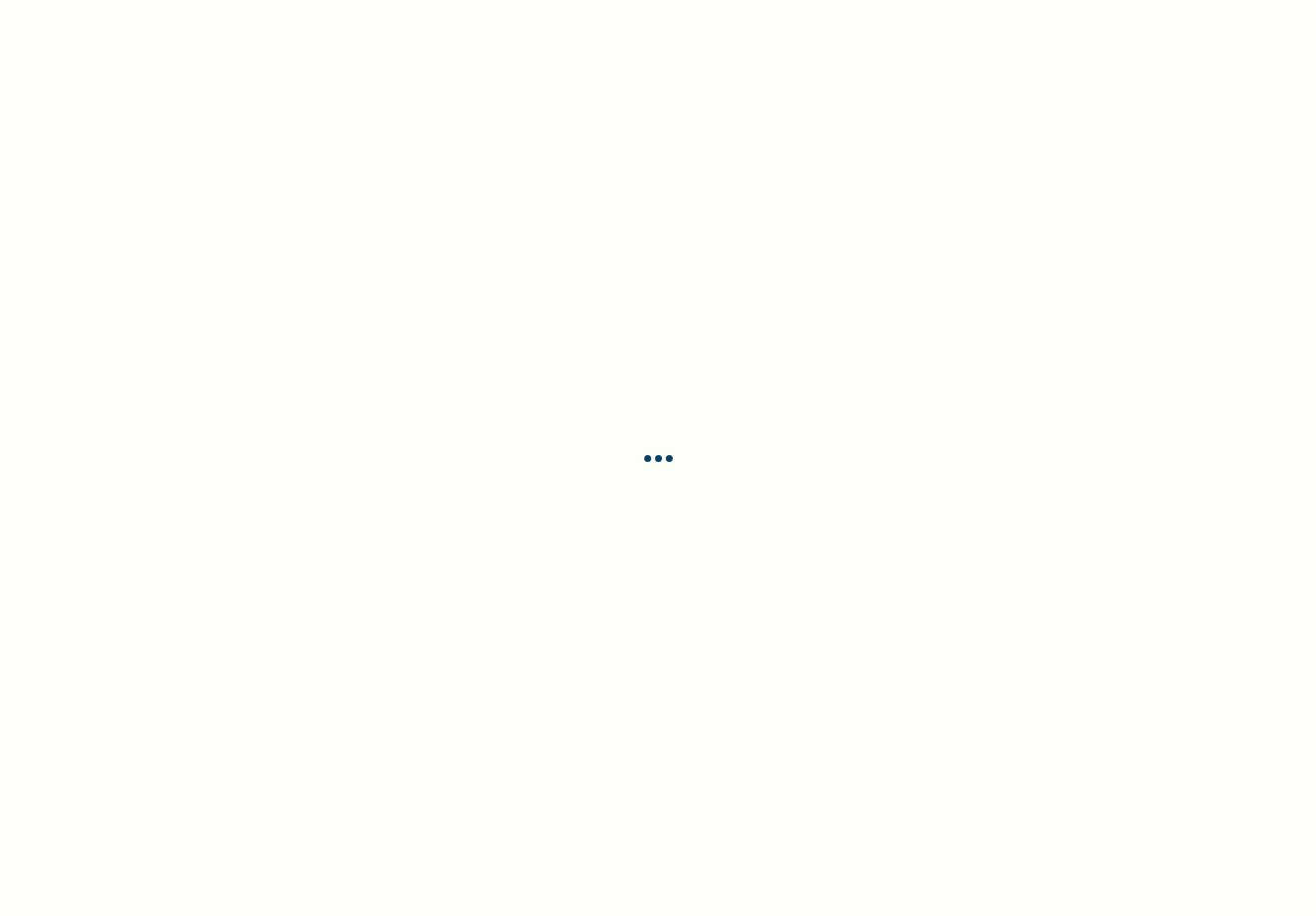 select on "ENGLISH" 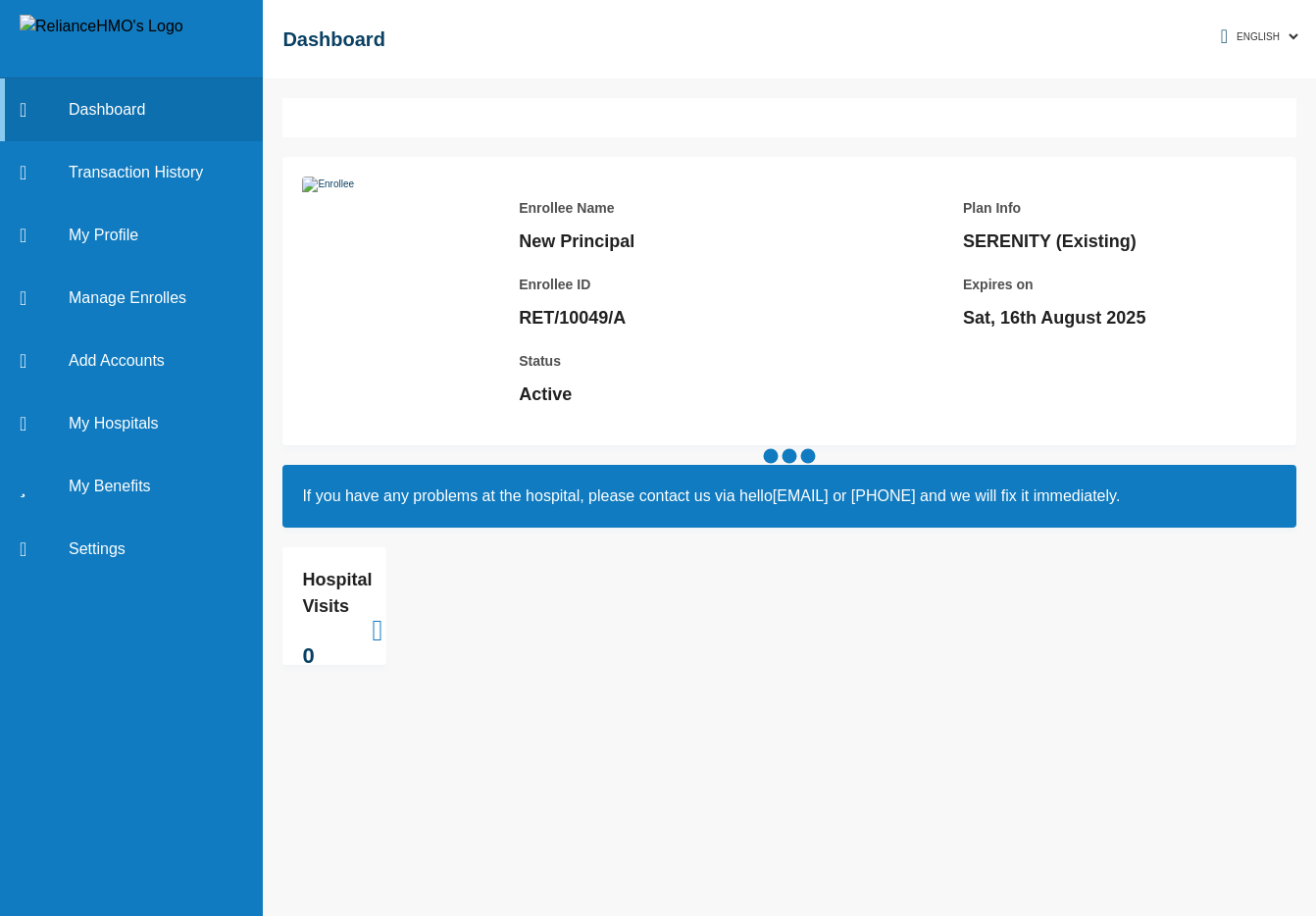 scroll, scrollTop: 0, scrollLeft: 0, axis: both 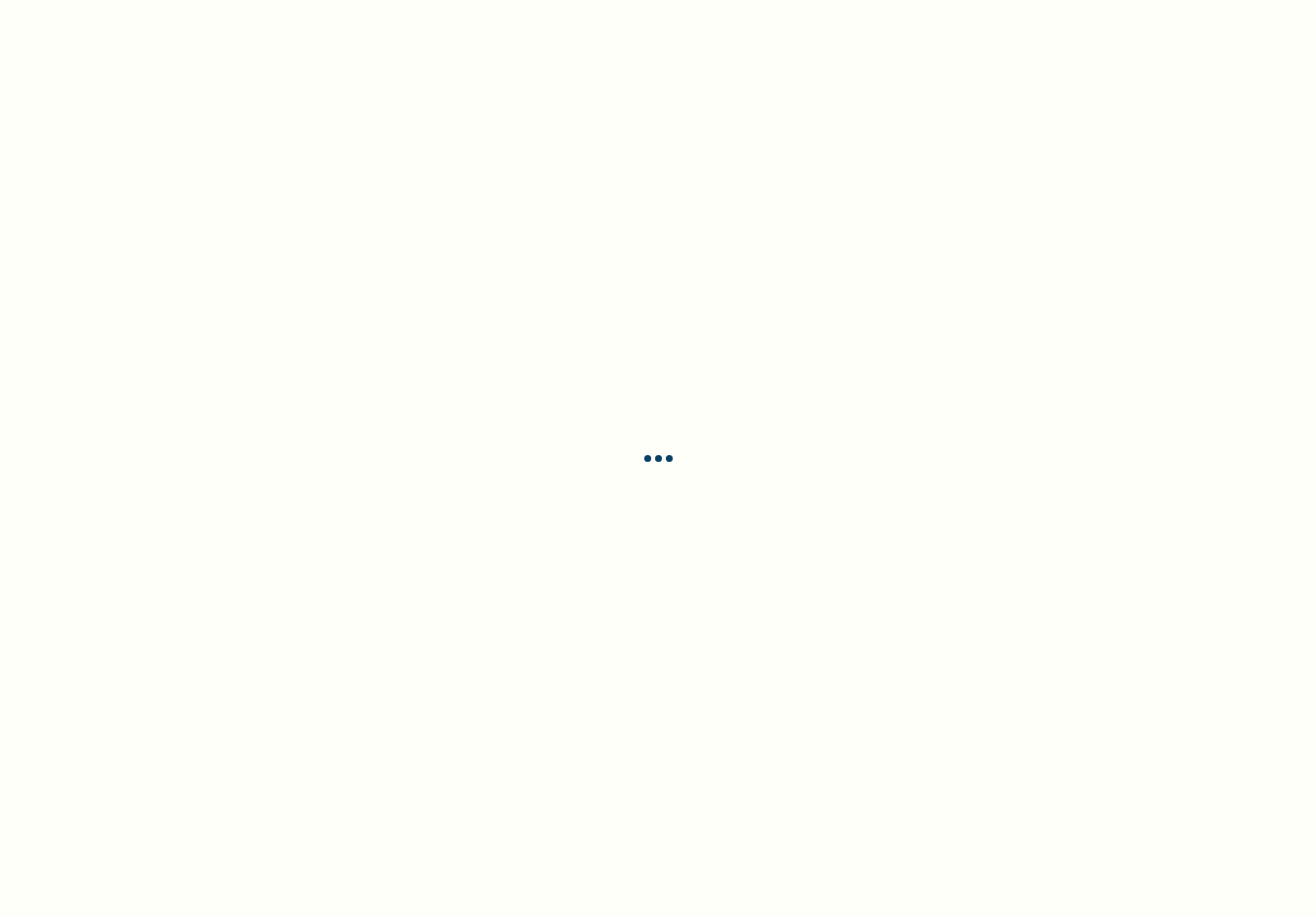 select on "ENGLISH" 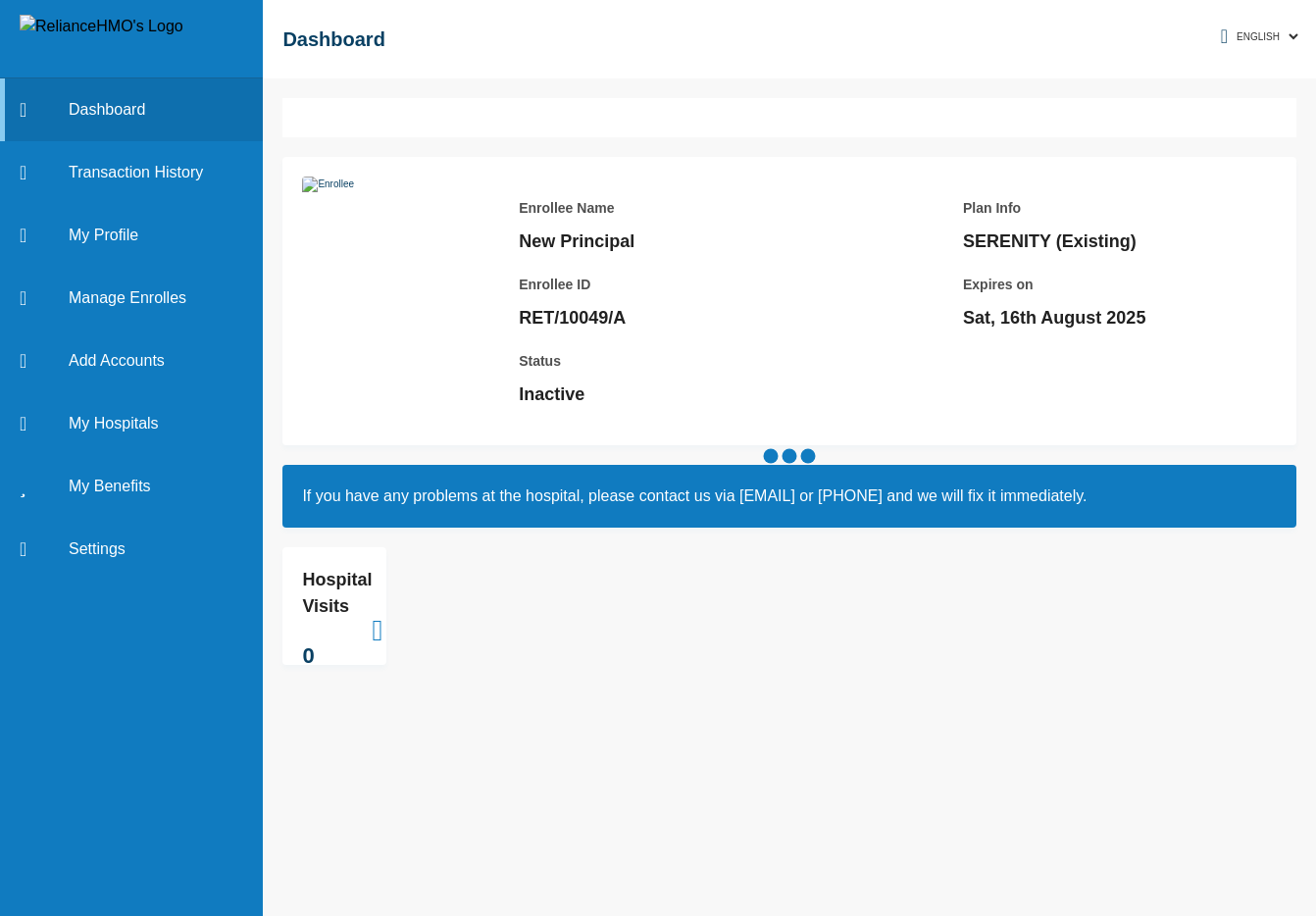 scroll, scrollTop: 0, scrollLeft: 0, axis: both 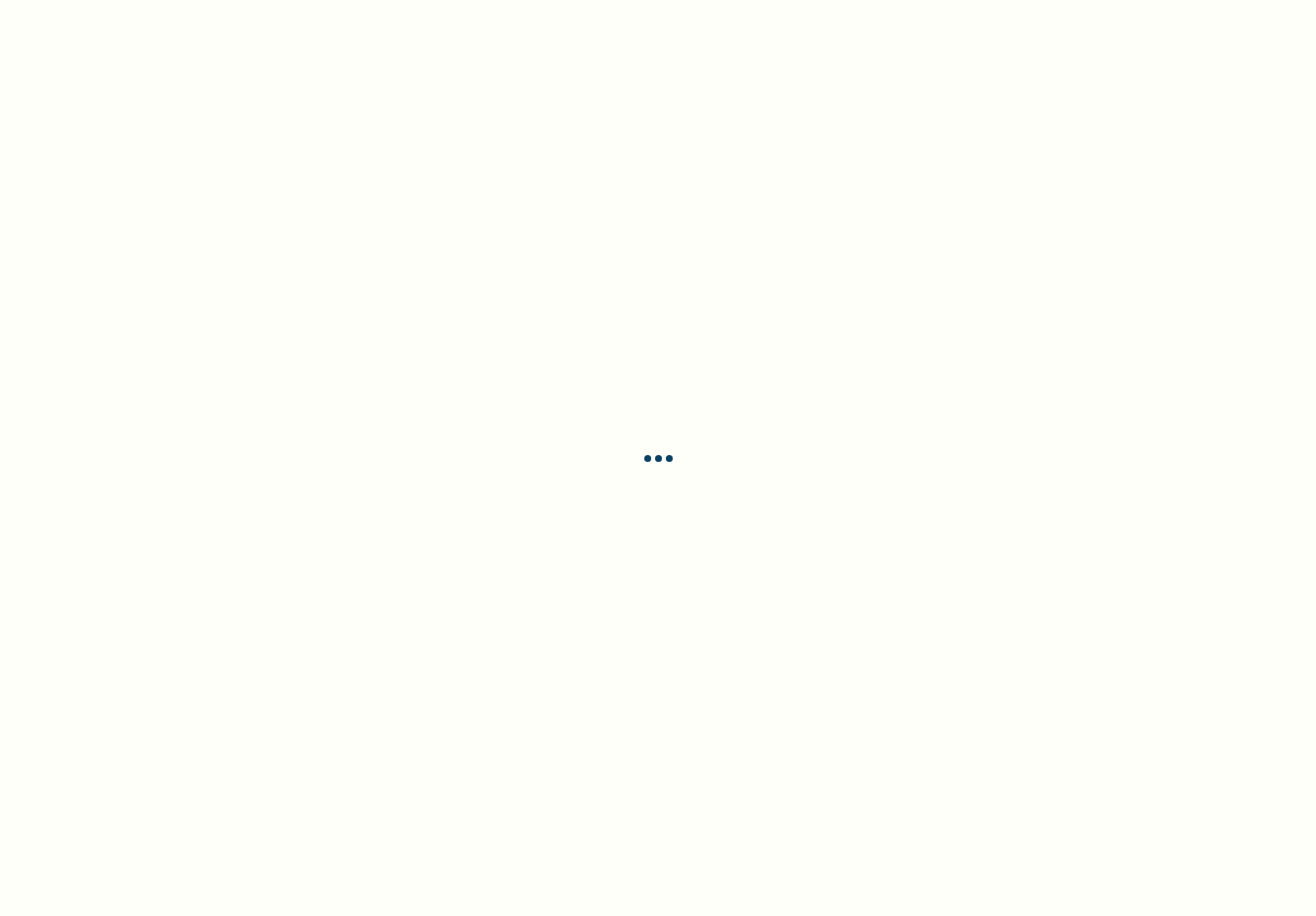 select on "ENGLISH" 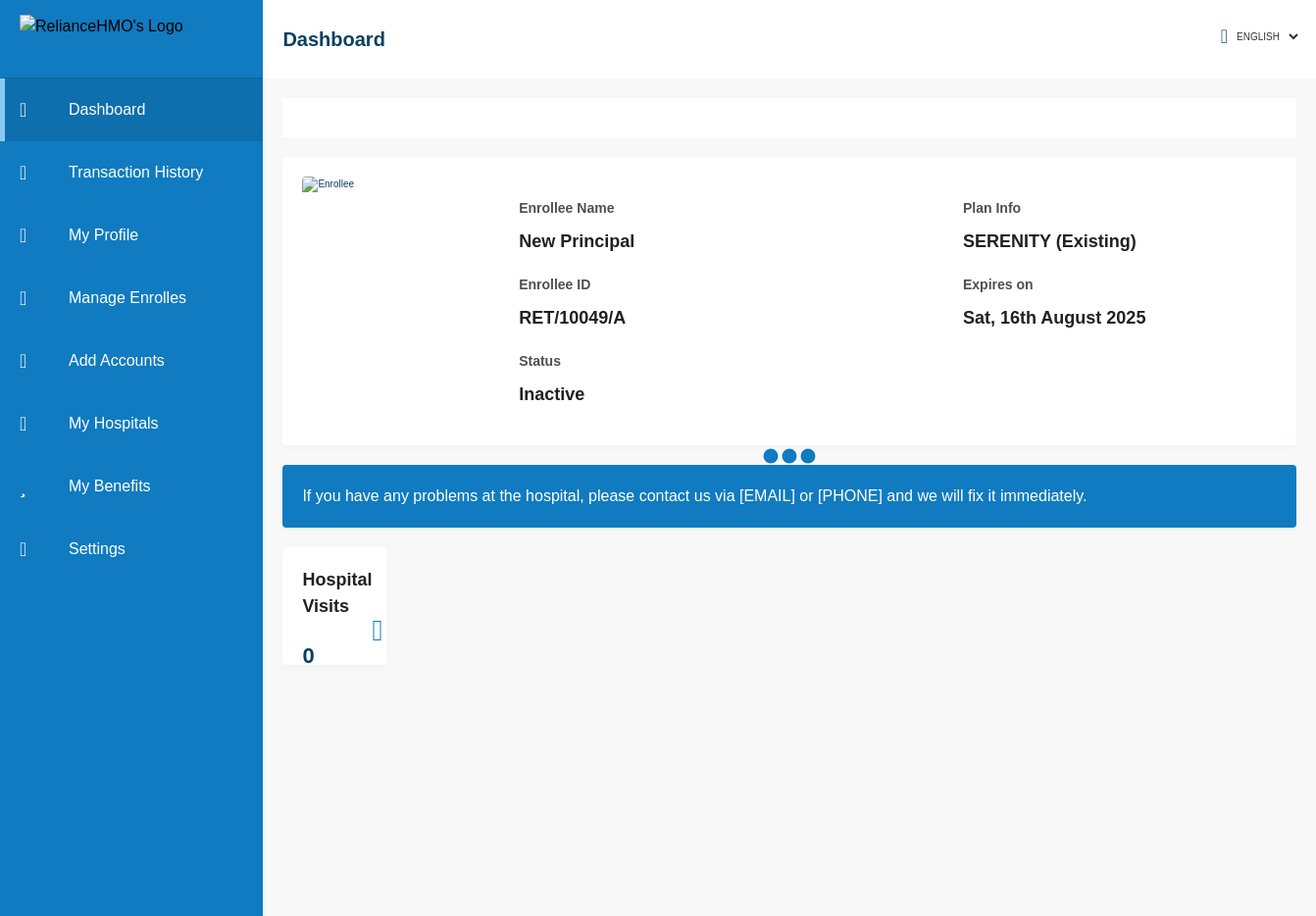 scroll, scrollTop: 0, scrollLeft: 0, axis: both 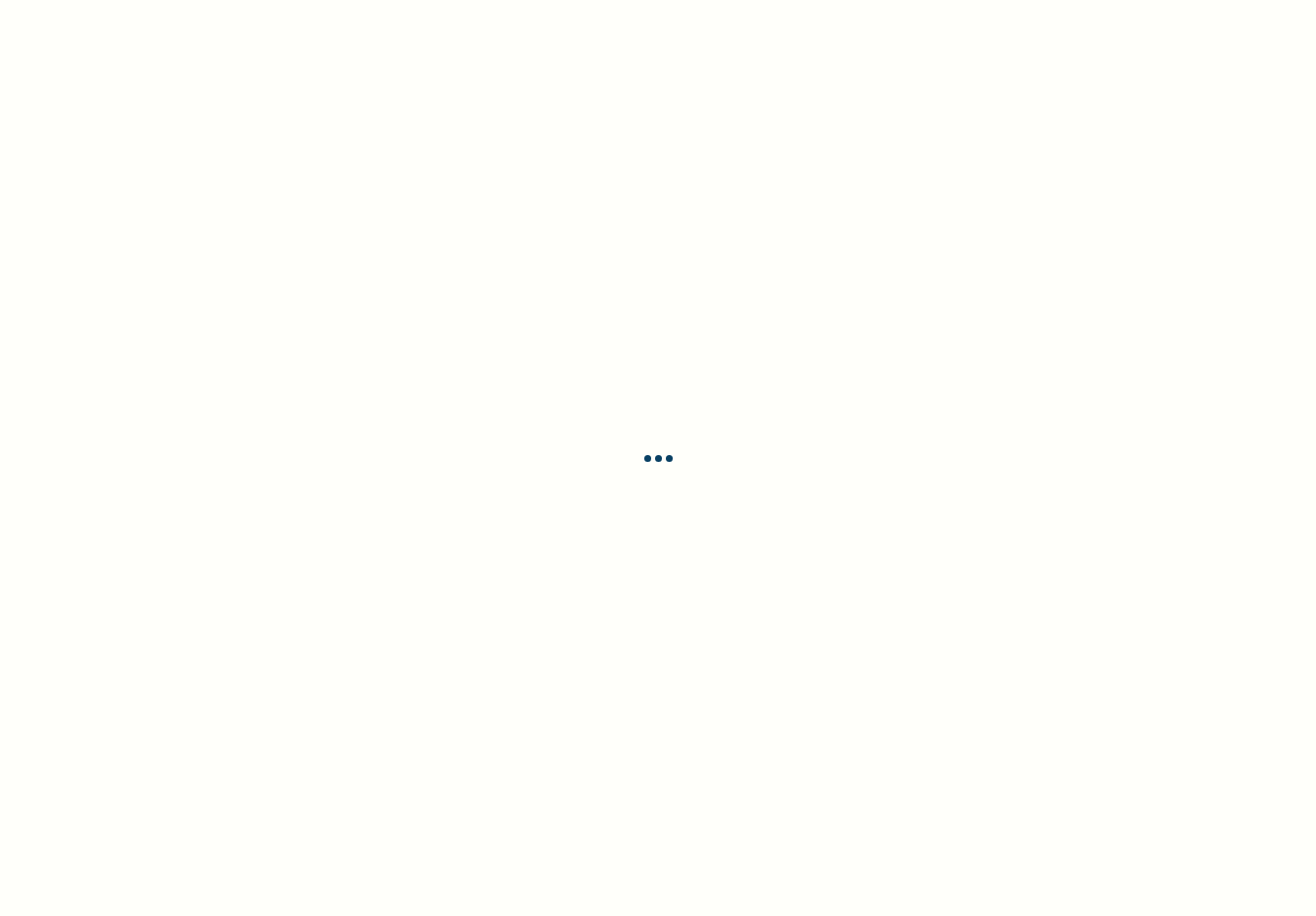 select on "ENGLISH" 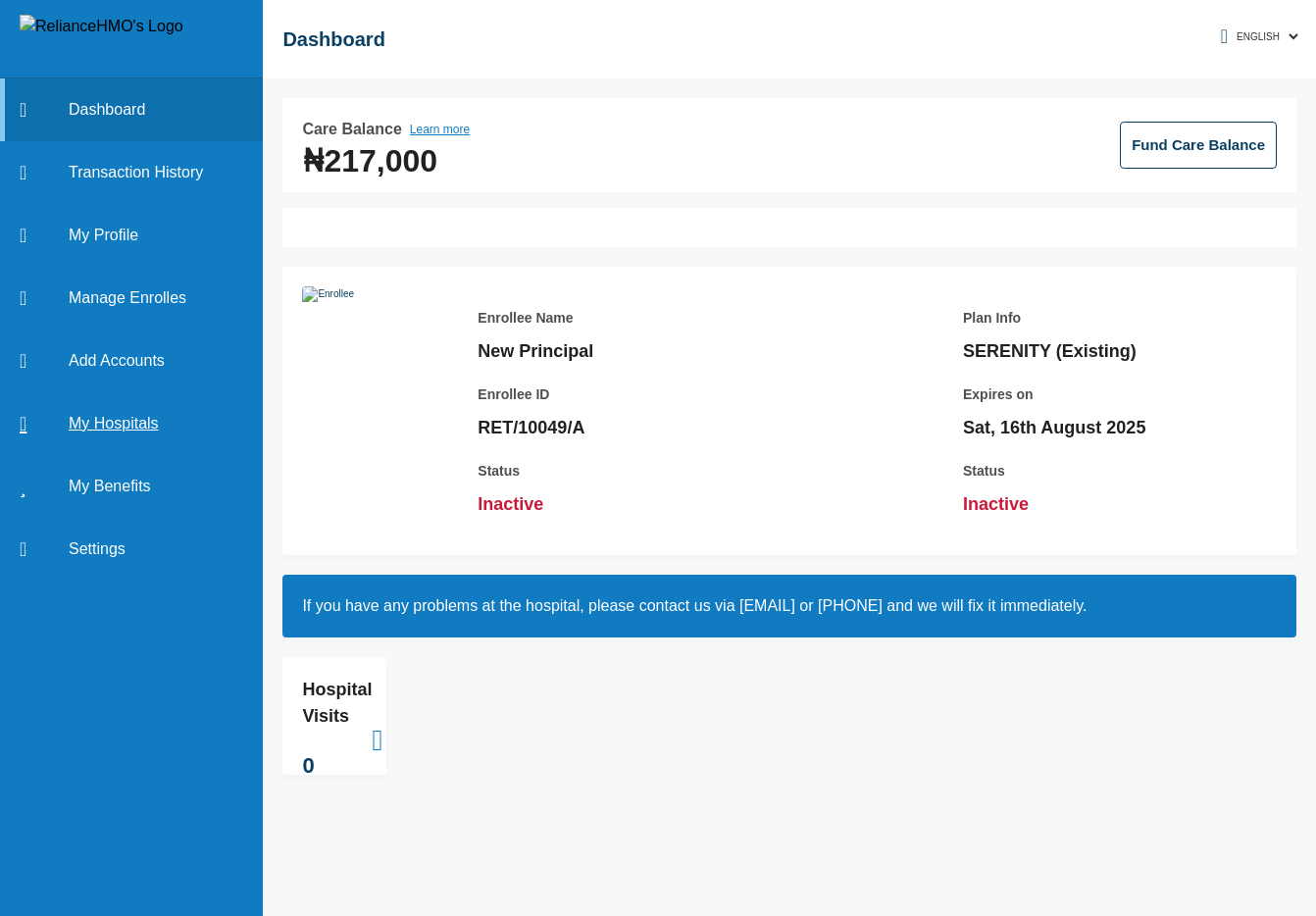 scroll, scrollTop: 0, scrollLeft: 0, axis: both 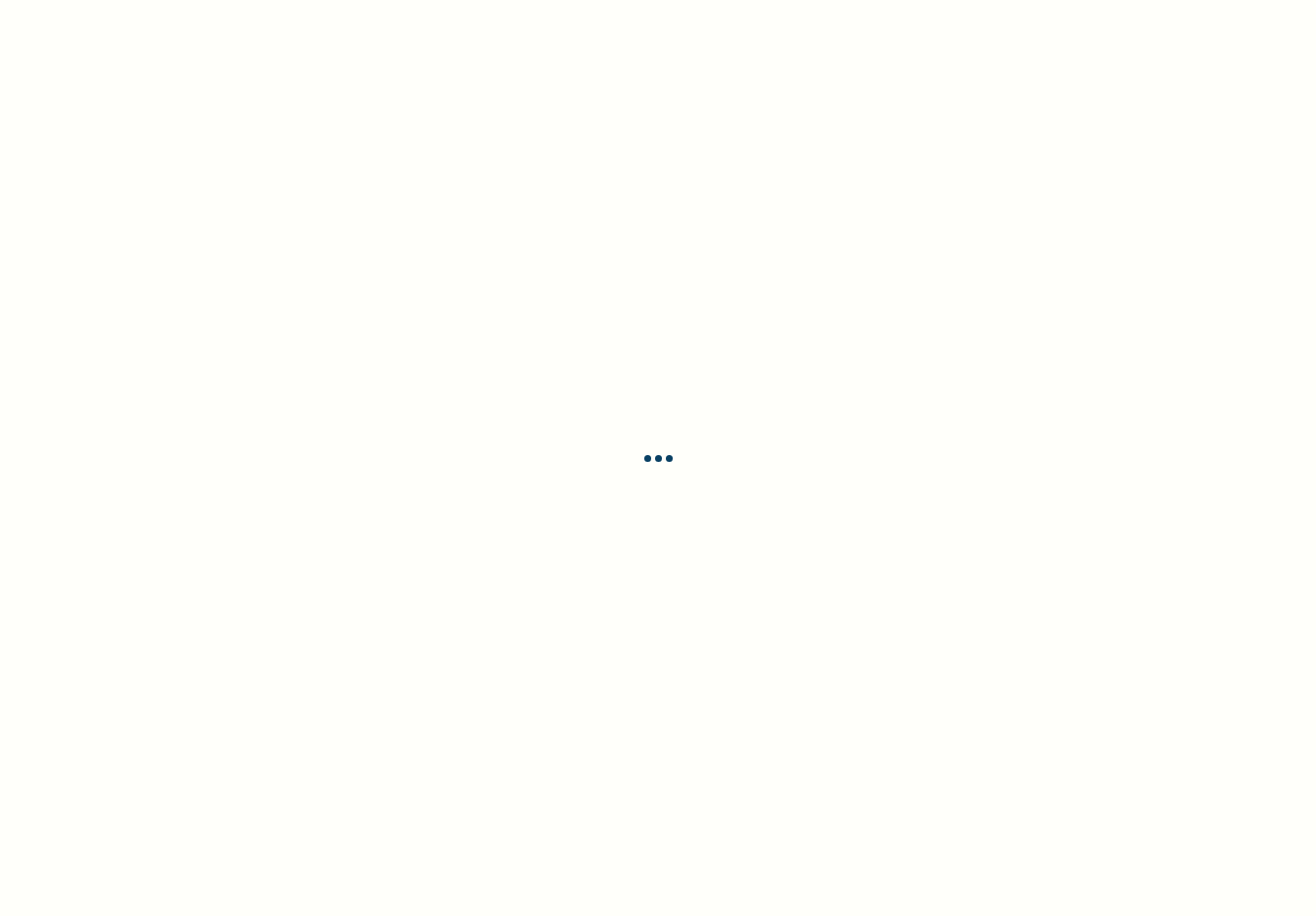 select on "ENGLISH" 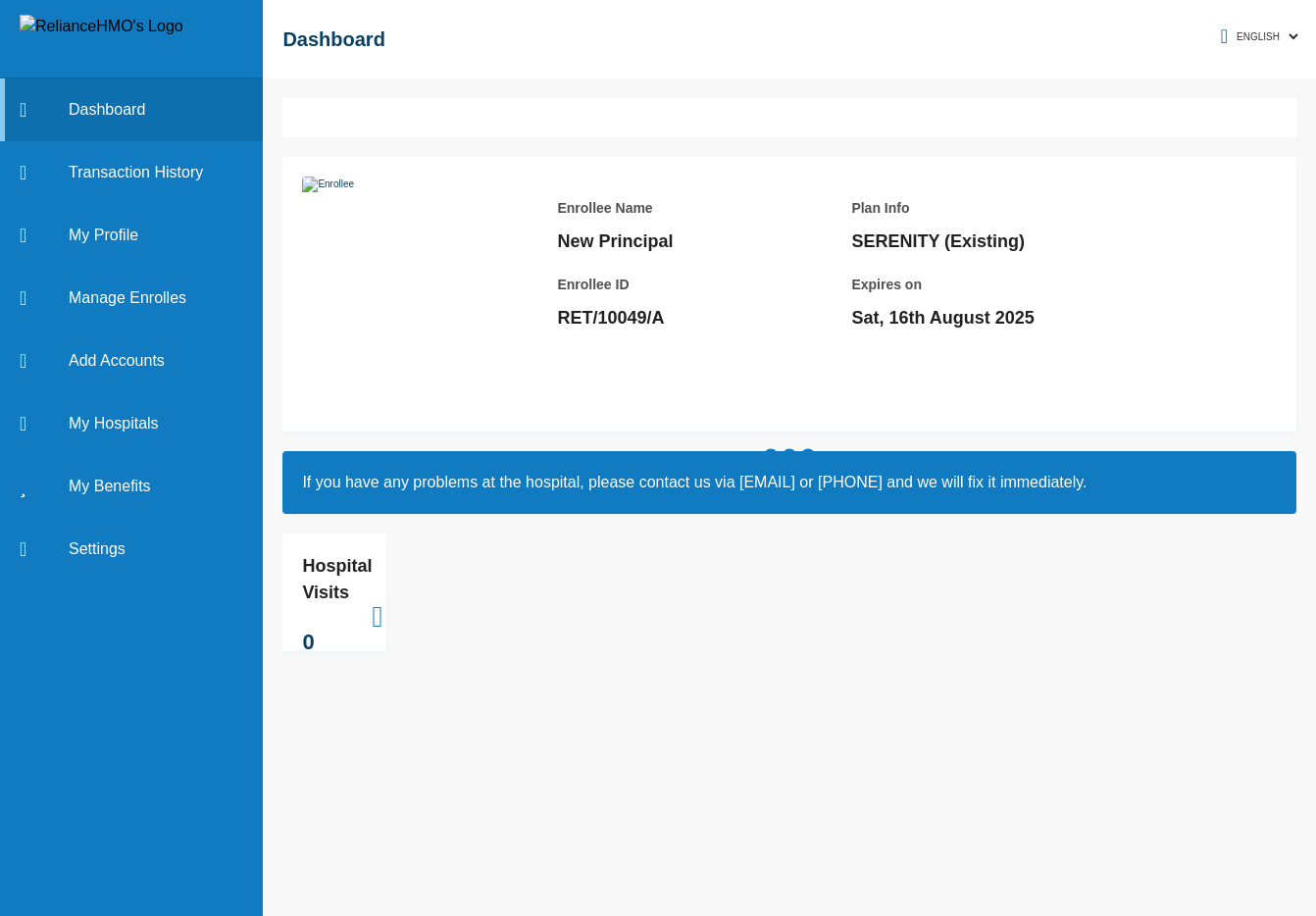 scroll, scrollTop: 0, scrollLeft: 0, axis: both 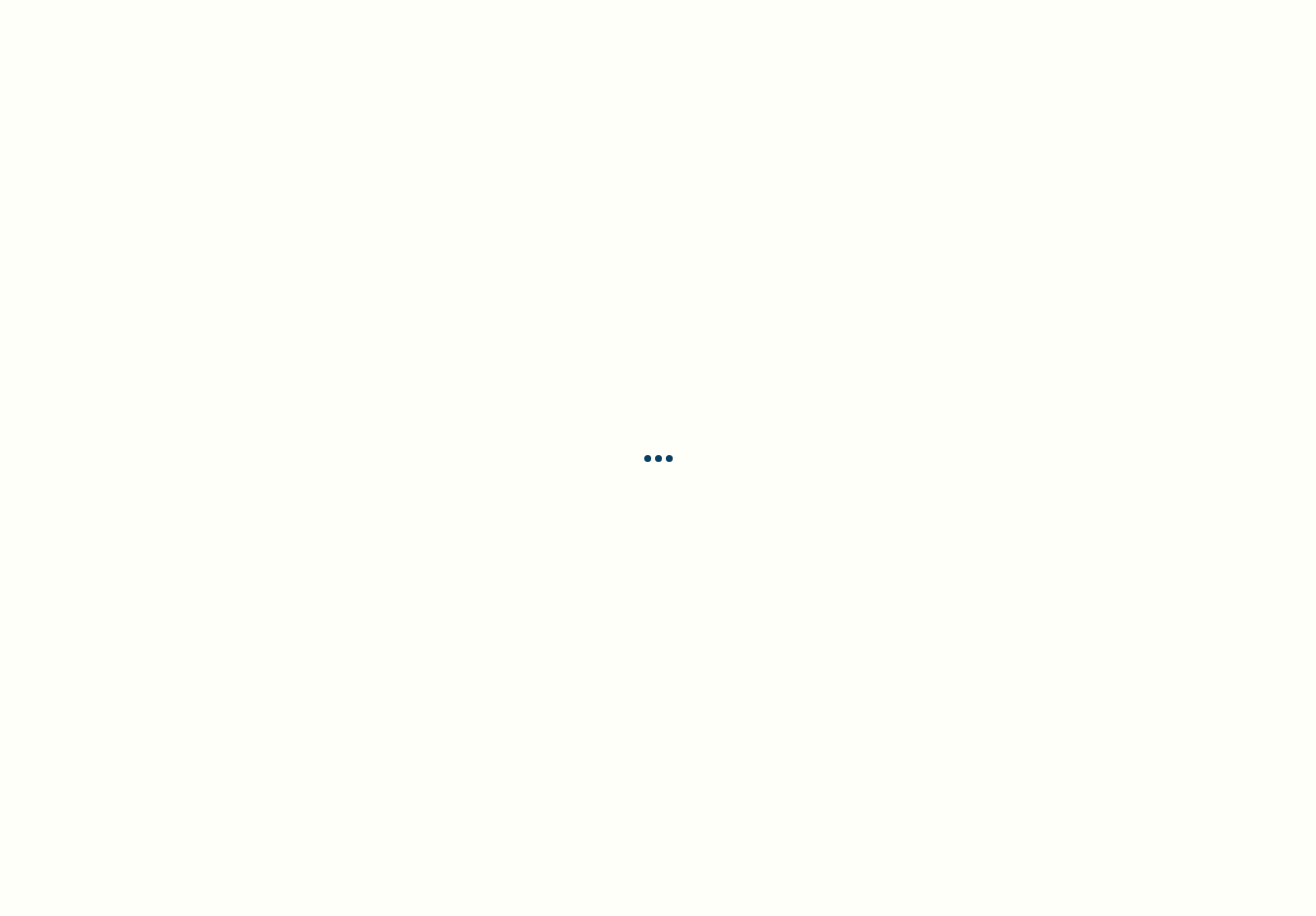 select on "ENGLISH" 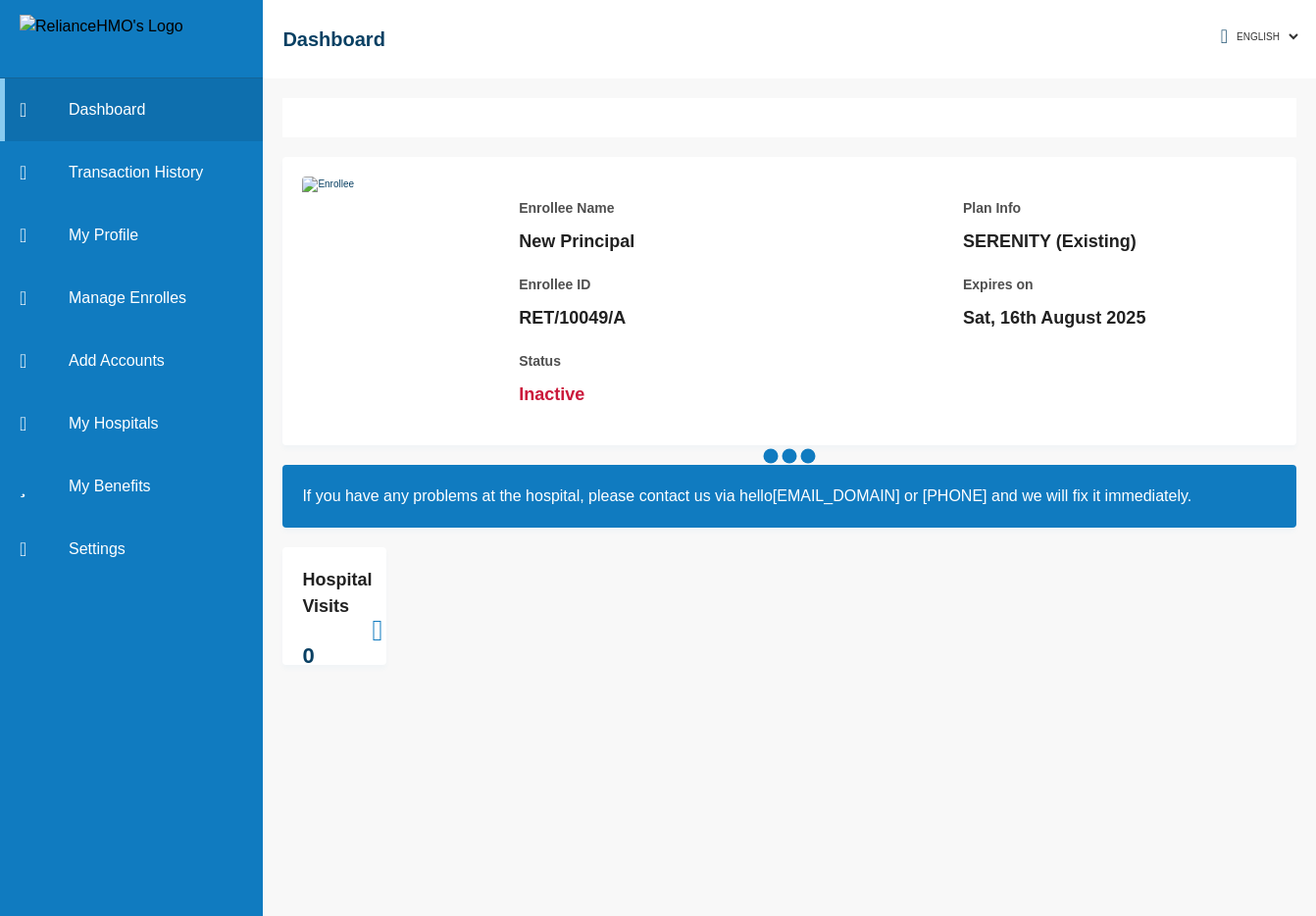 scroll, scrollTop: 0, scrollLeft: 0, axis: both 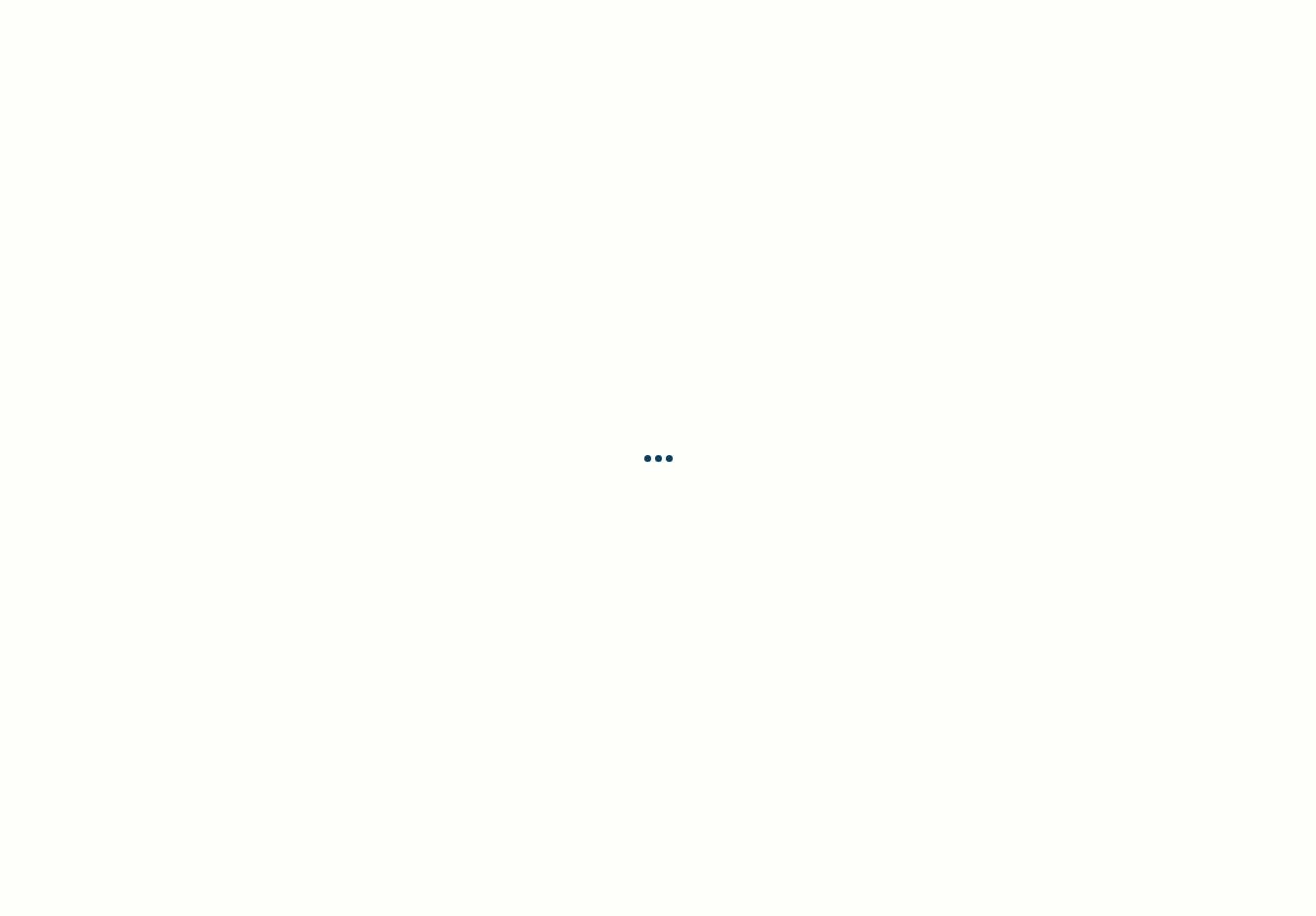 select on "ENGLISH" 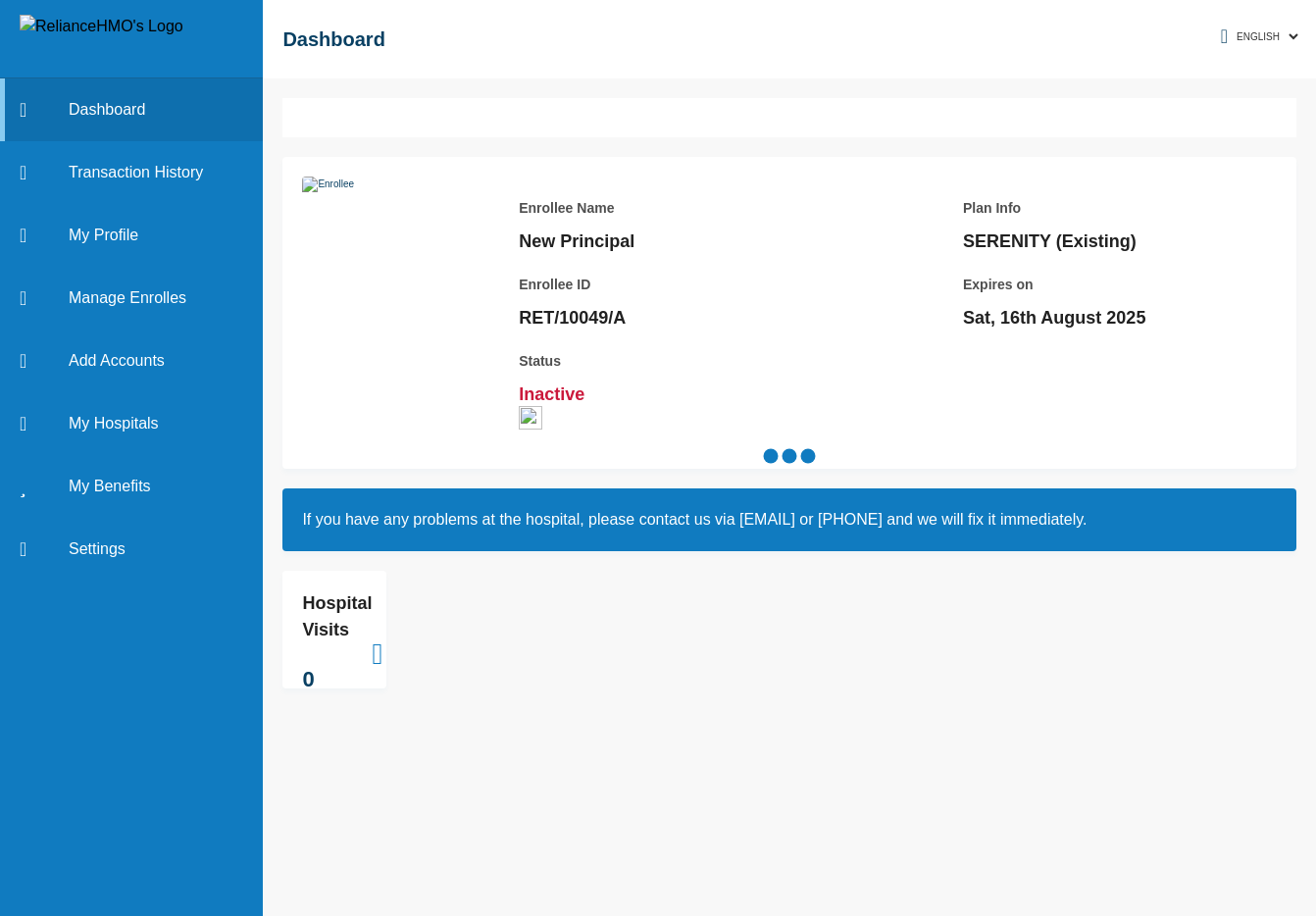 scroll, scrollTop: 0, scrollLeft: 0, axis: both 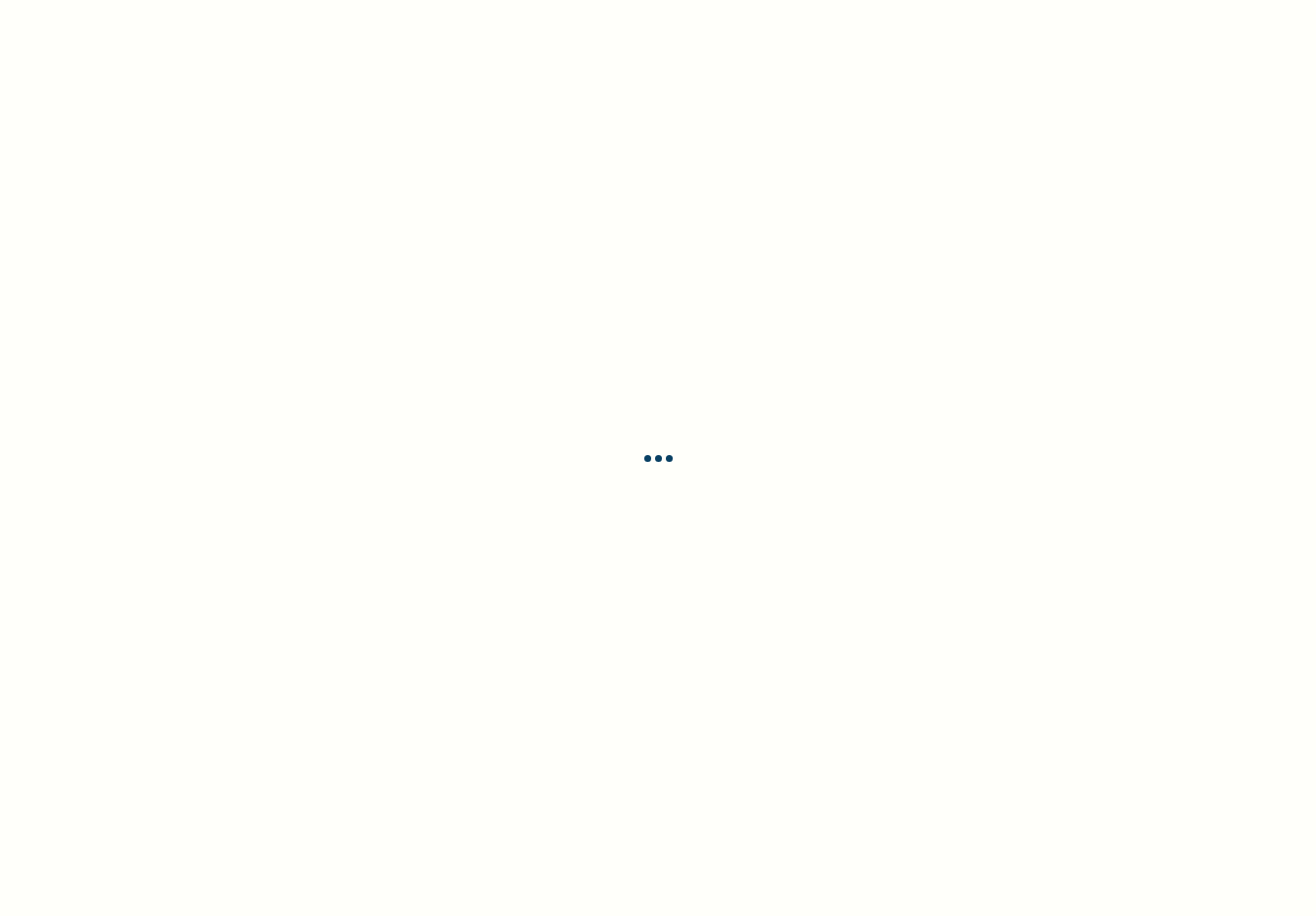 select on "ENGLISH" 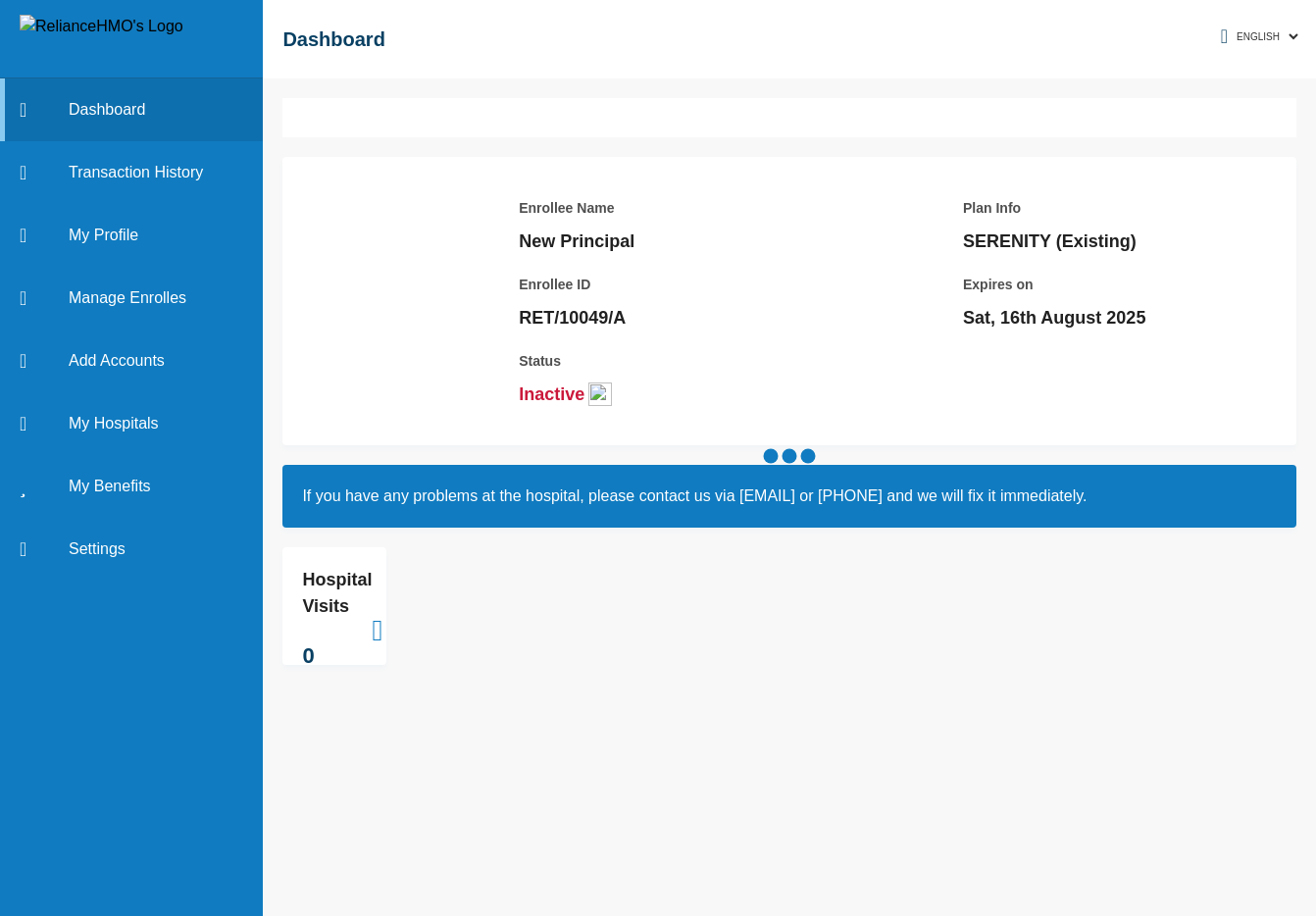 scroll, scrollTop: 0, scrollLeft: 0, axis: both 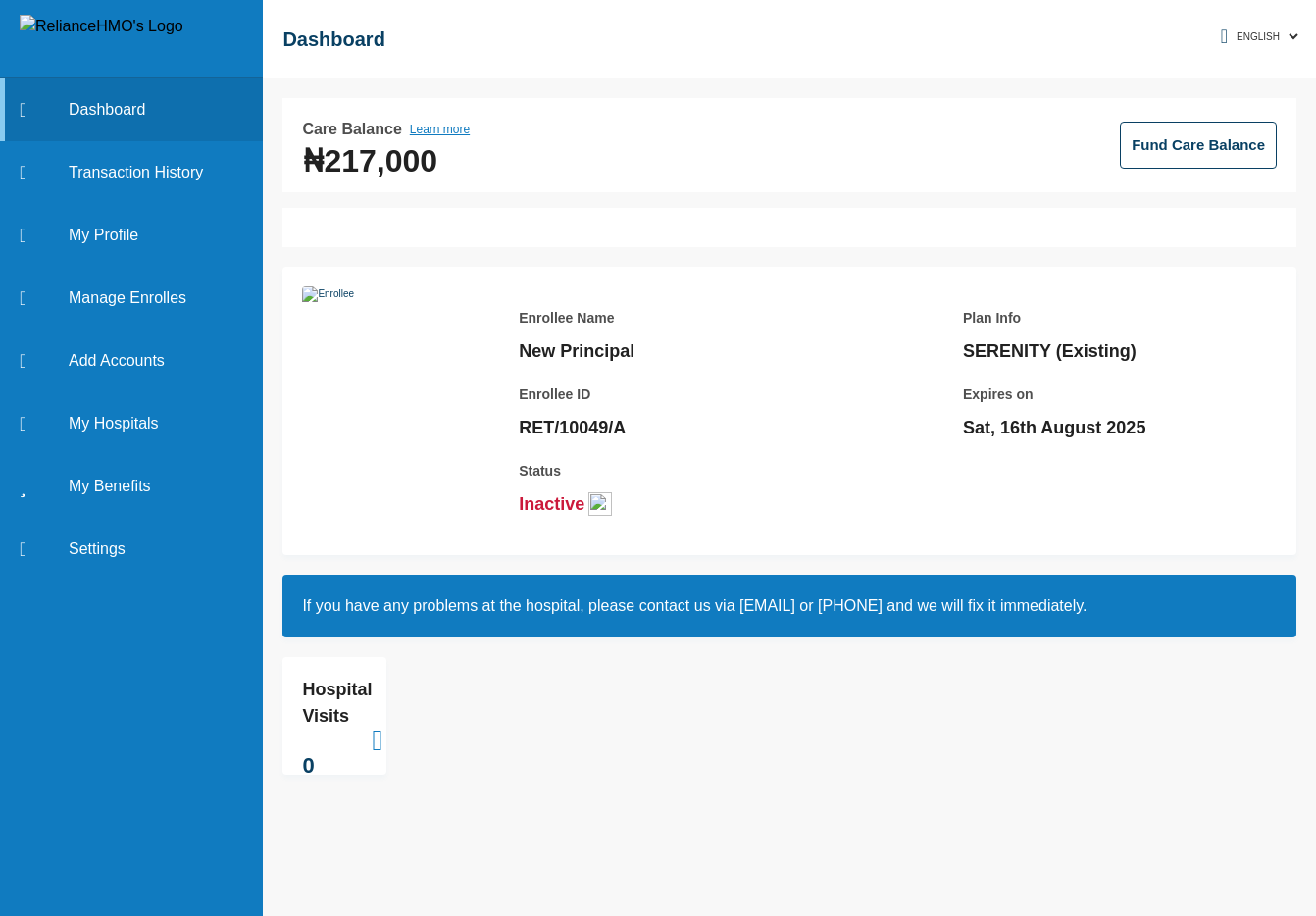click on "Enrollee ID" at bounding box center (656, 394) 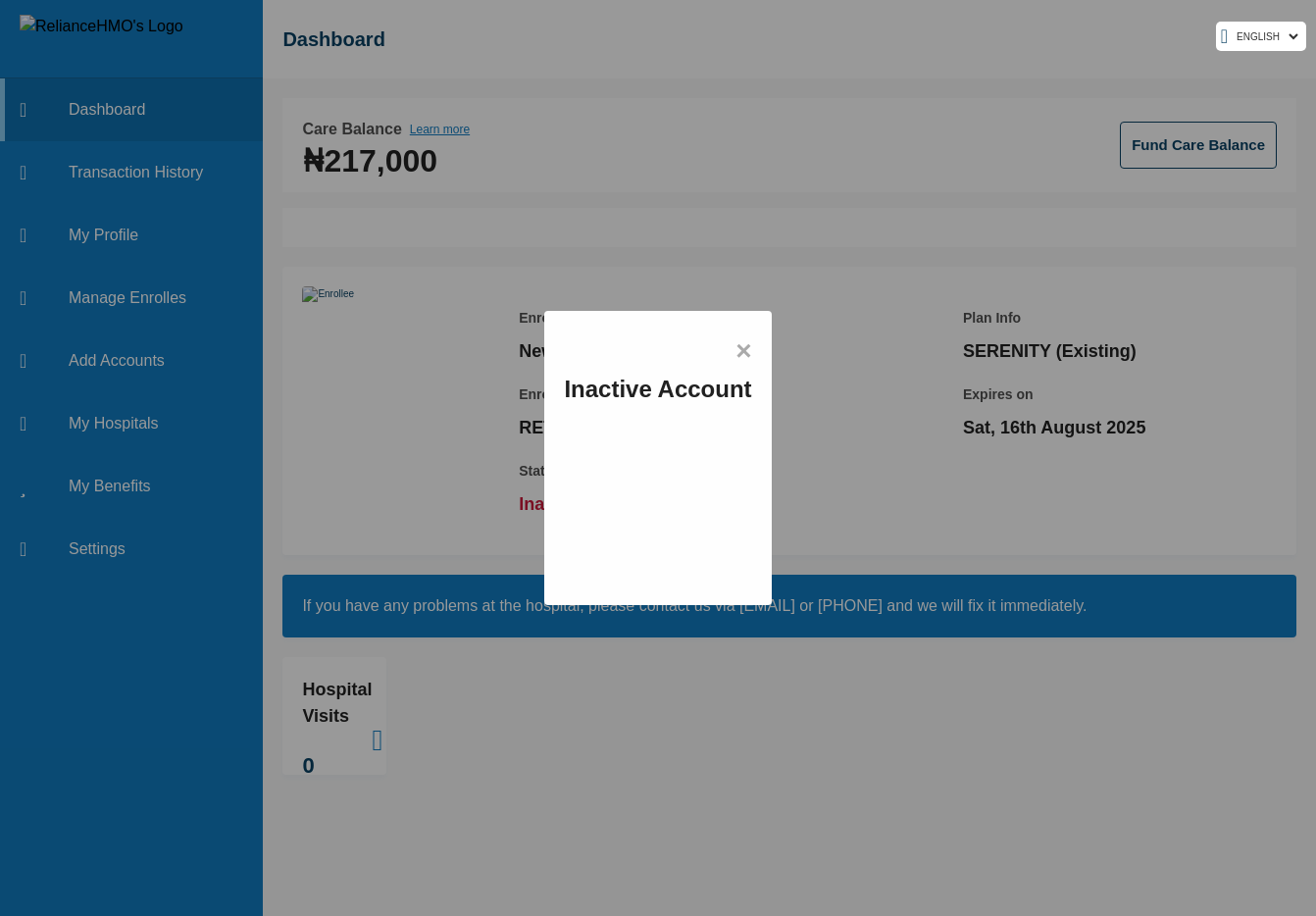 click on "×" at bounding box center [743, 351] 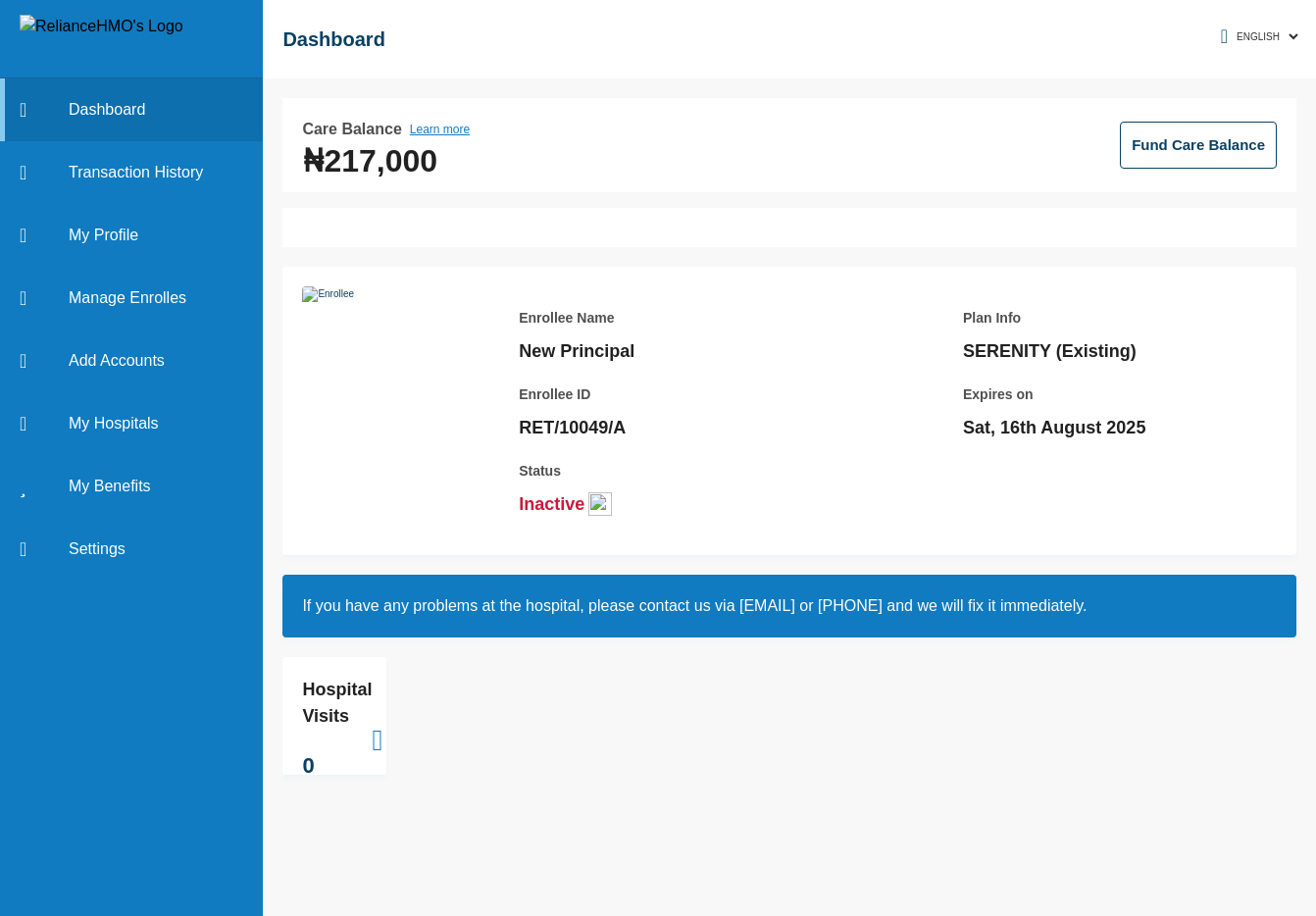 click at bounding box center [600, 504] 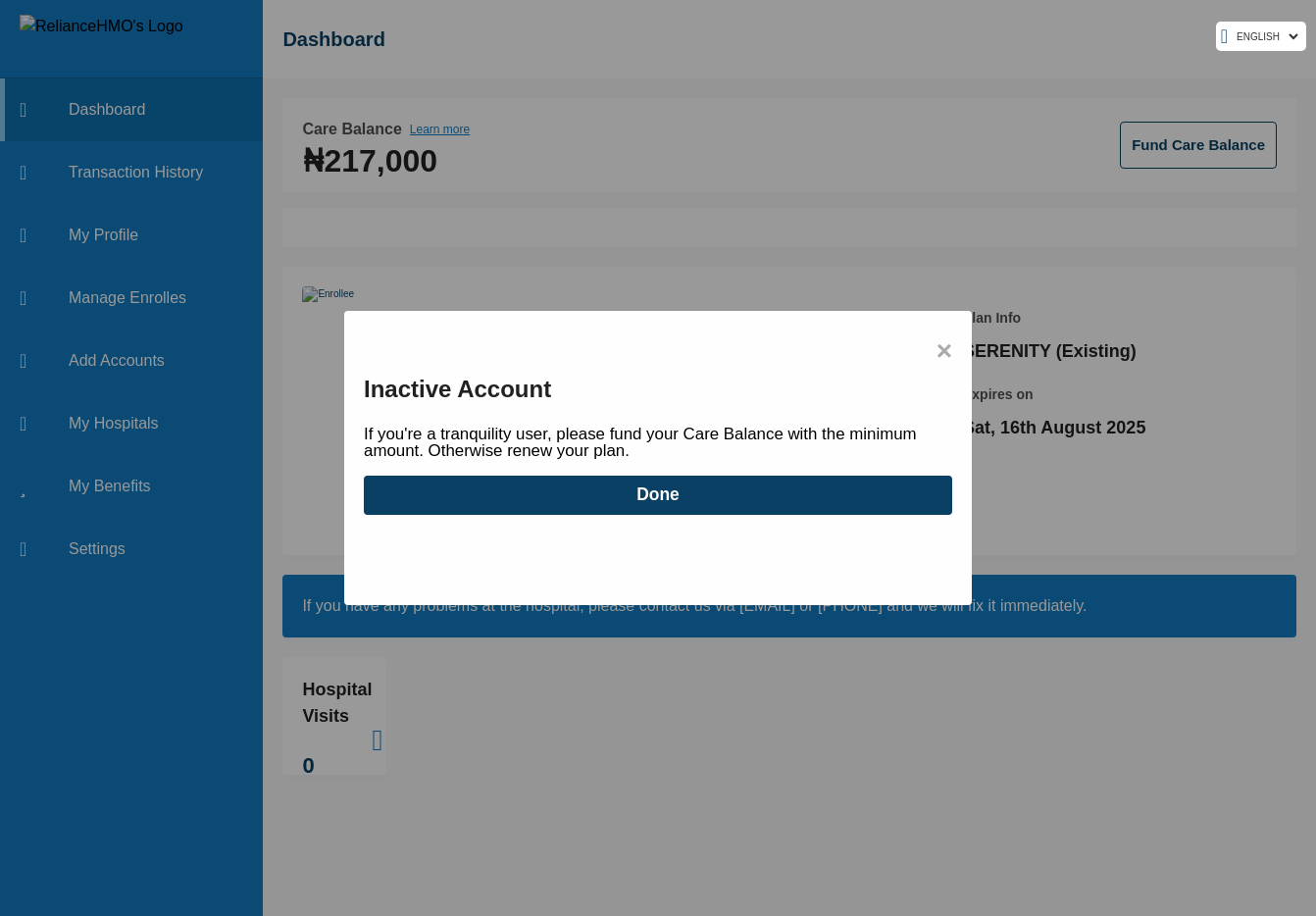 click on "Done" at bounding box center [658, 495] 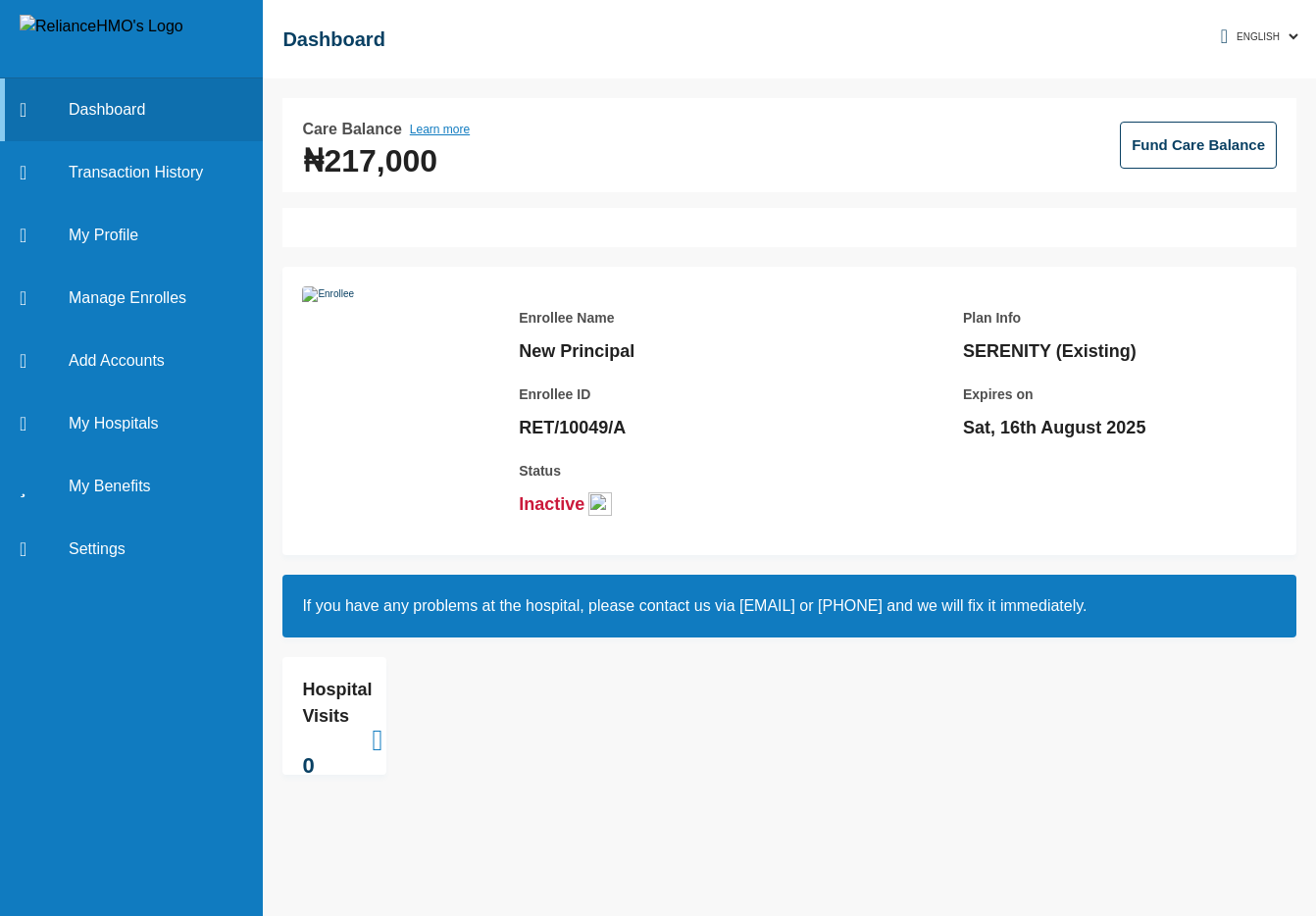 click at bounding box center [600, 504] 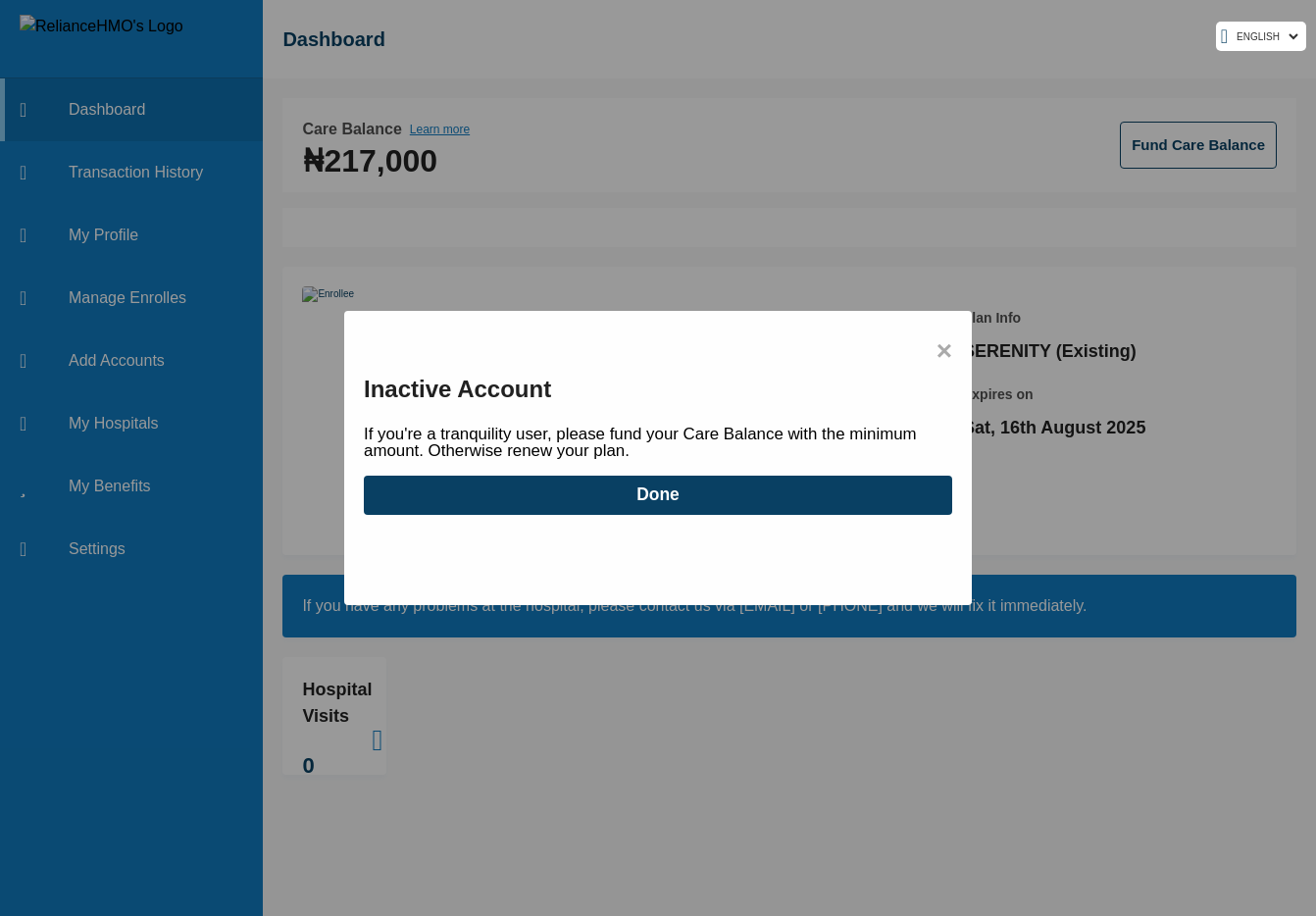 click on "Done" at bounding box center (658, 495) 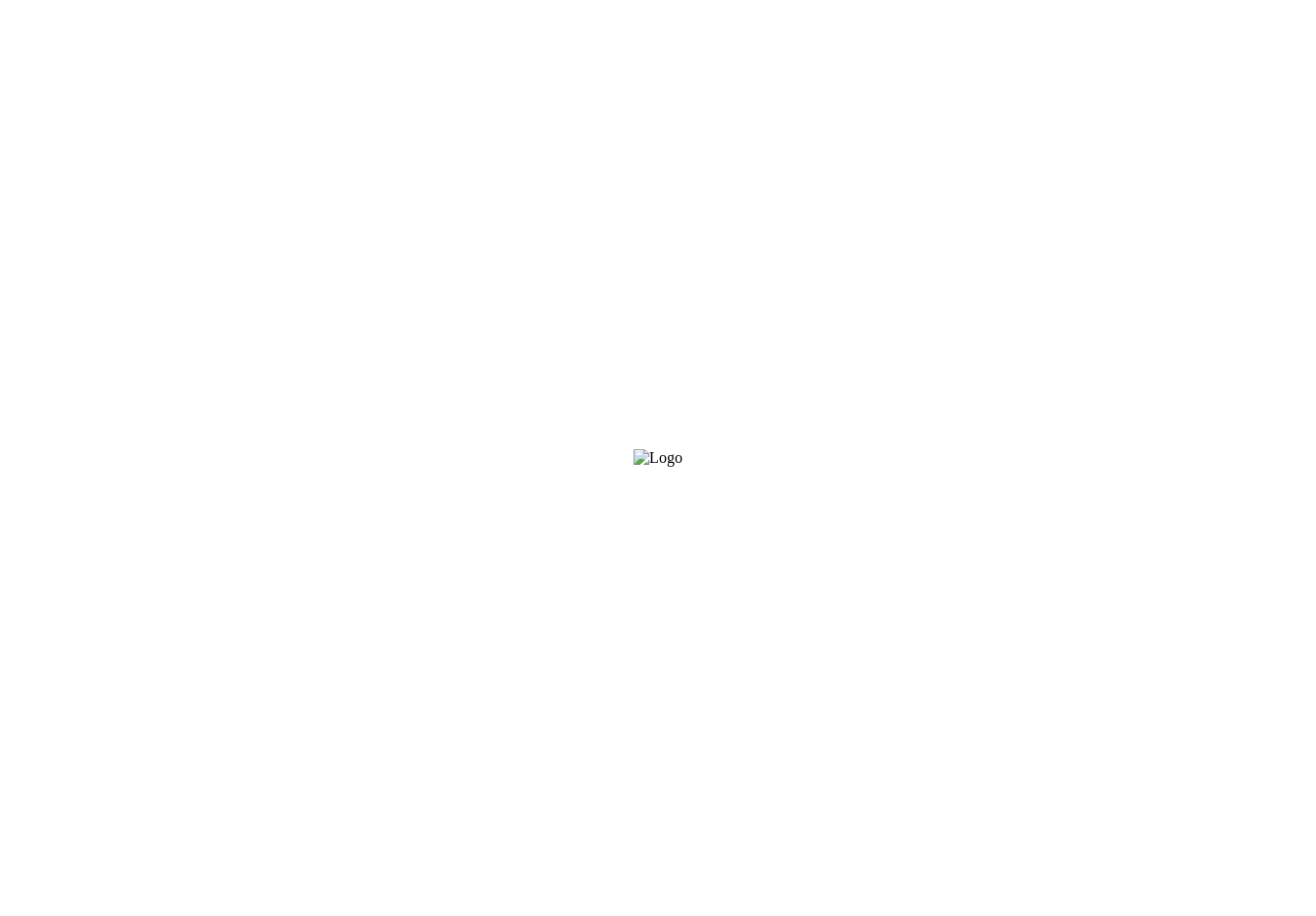 scroll, scrollTop: 0, scrollLeft: 0, axis: both 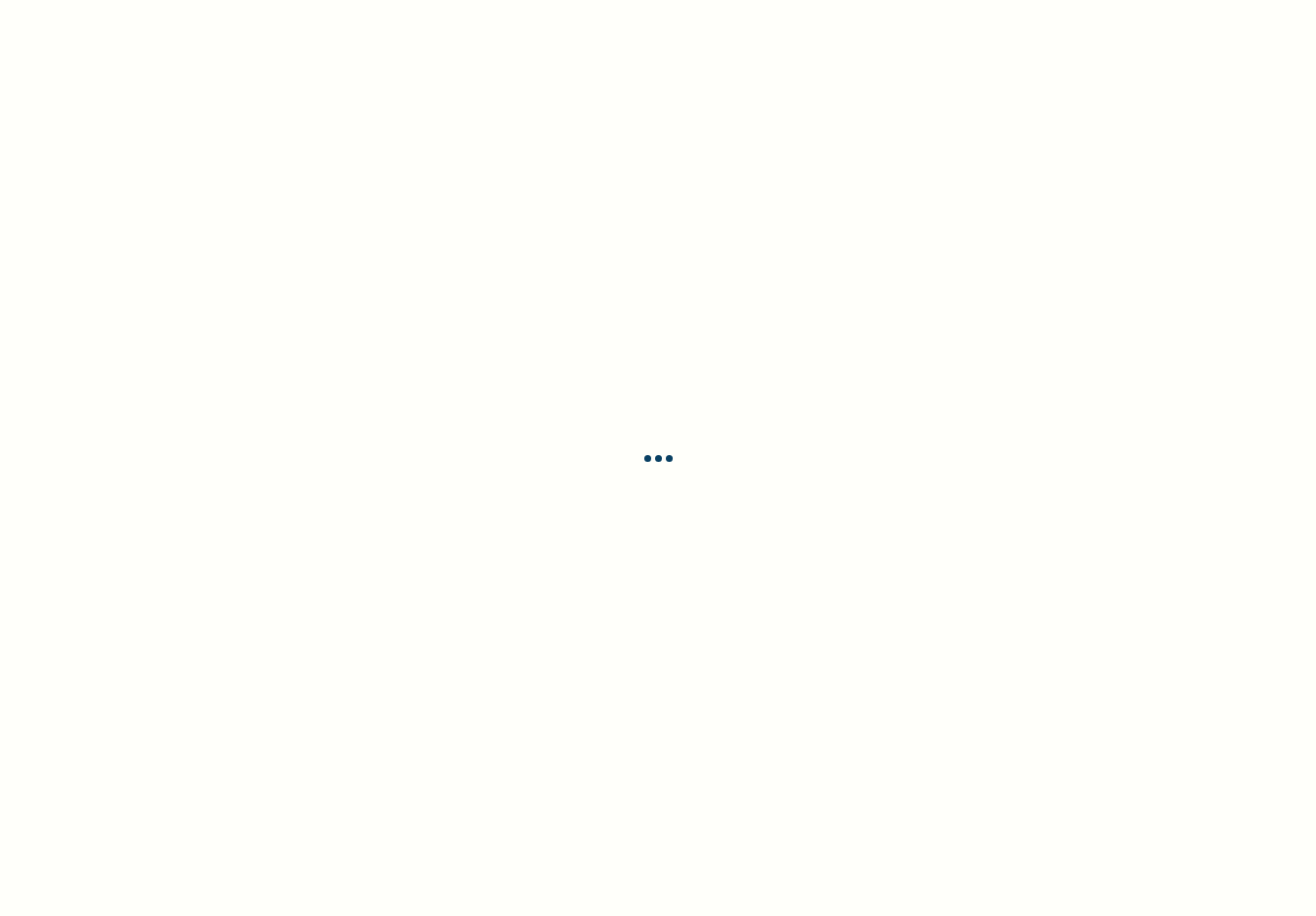 select on "ENGLISH" 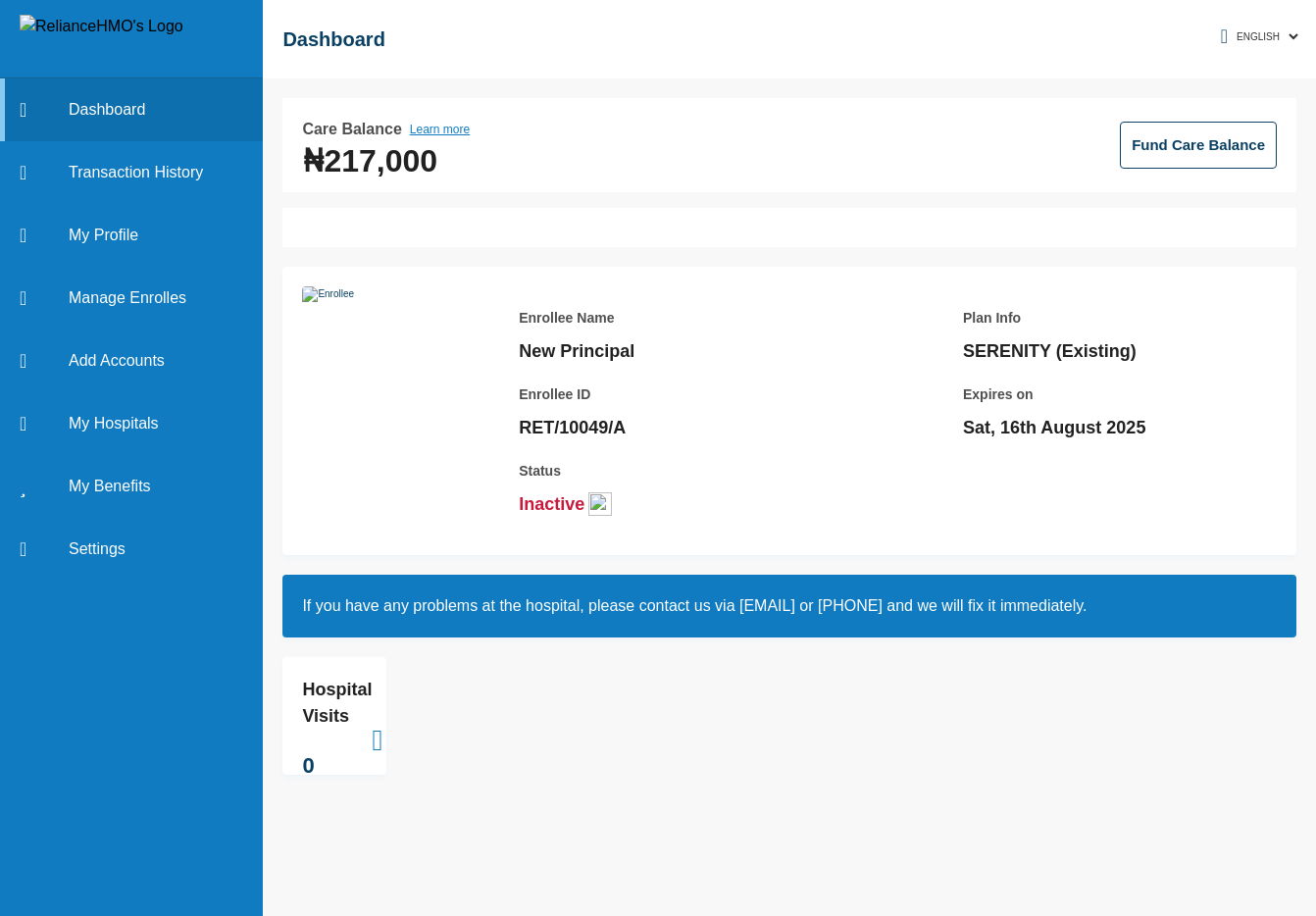 click at bounding box center [600, 504] 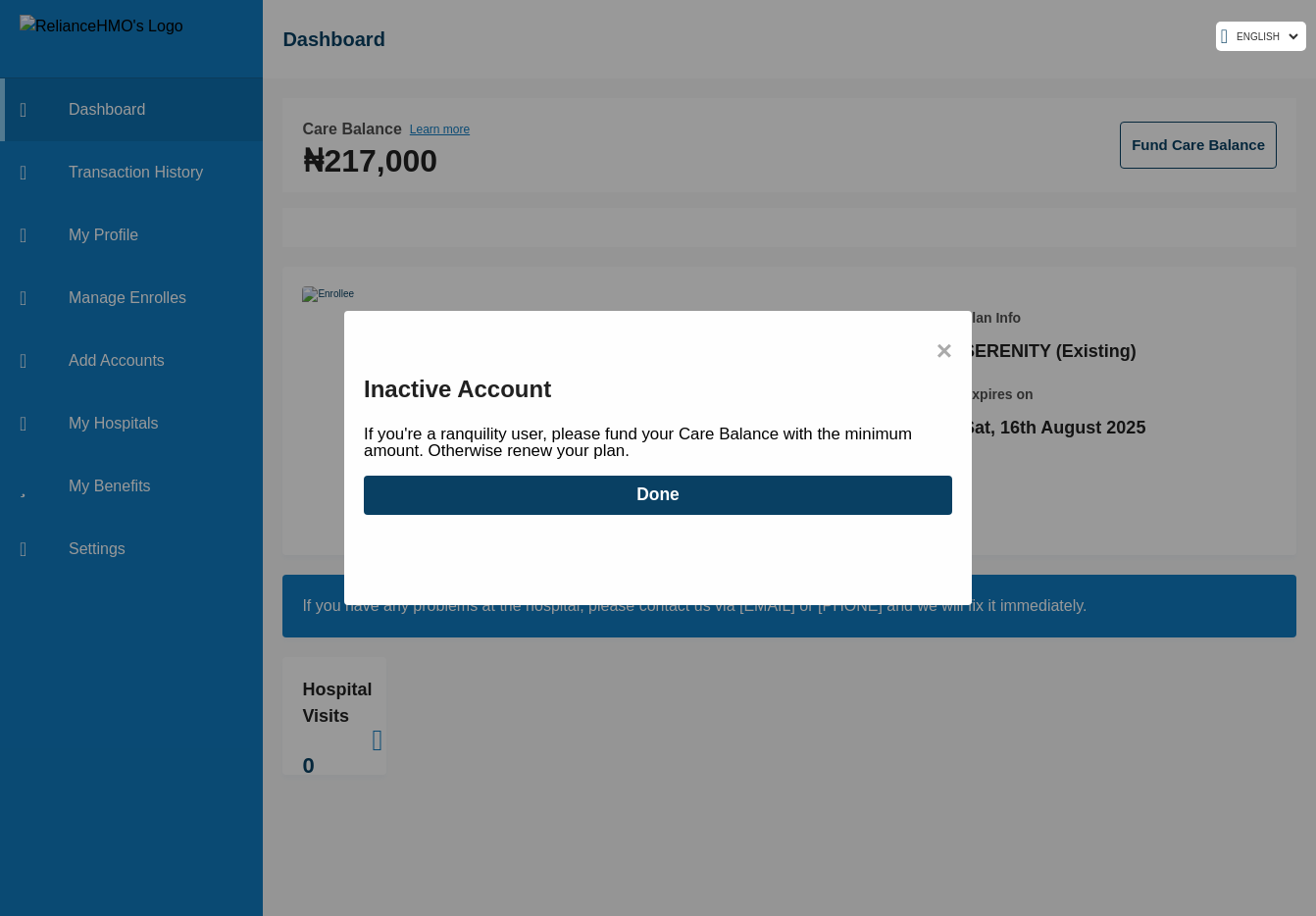 click on "Done" at bounding box center (658, 495) 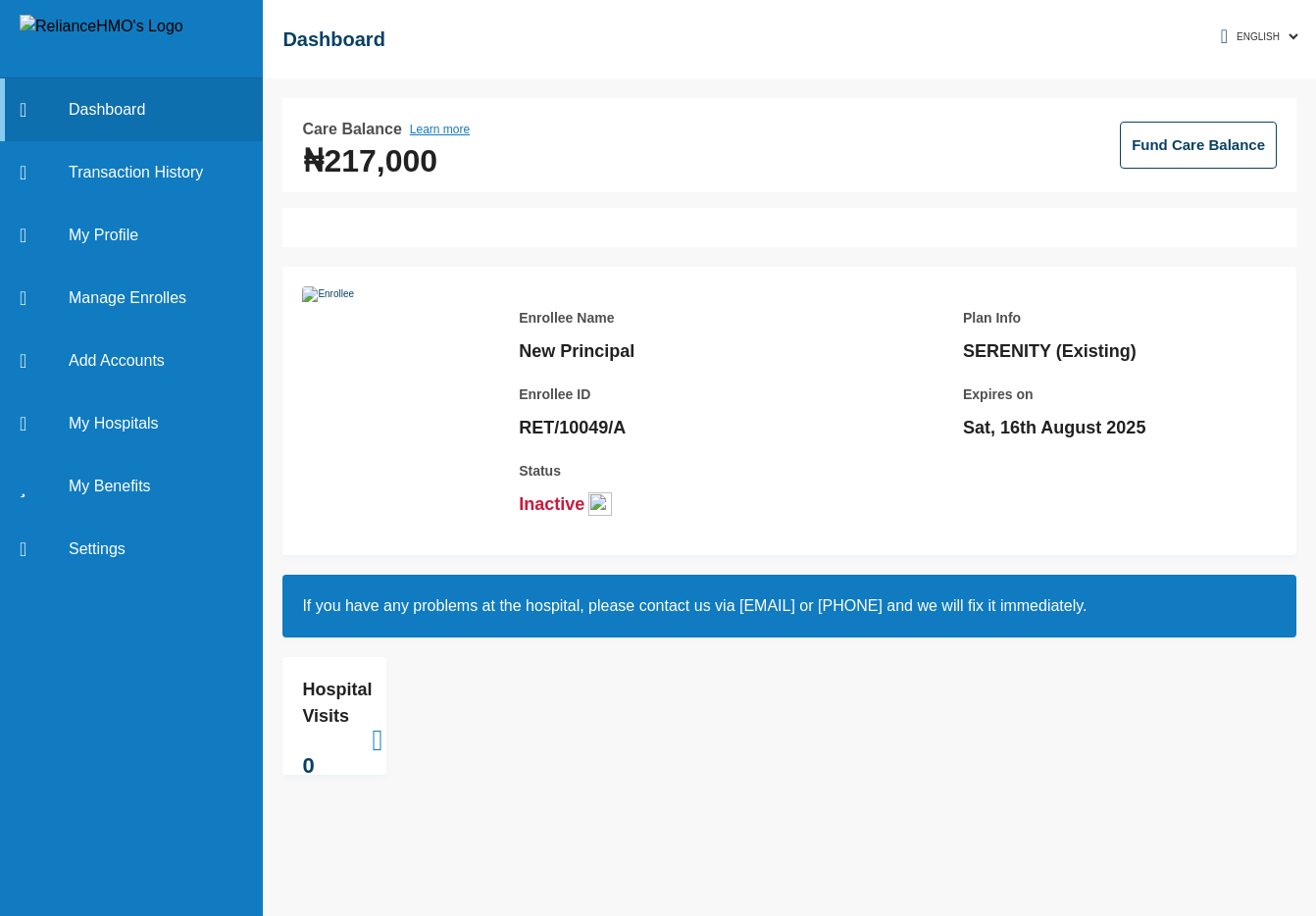 click on "Inactive" at bounding box center [656, 504] 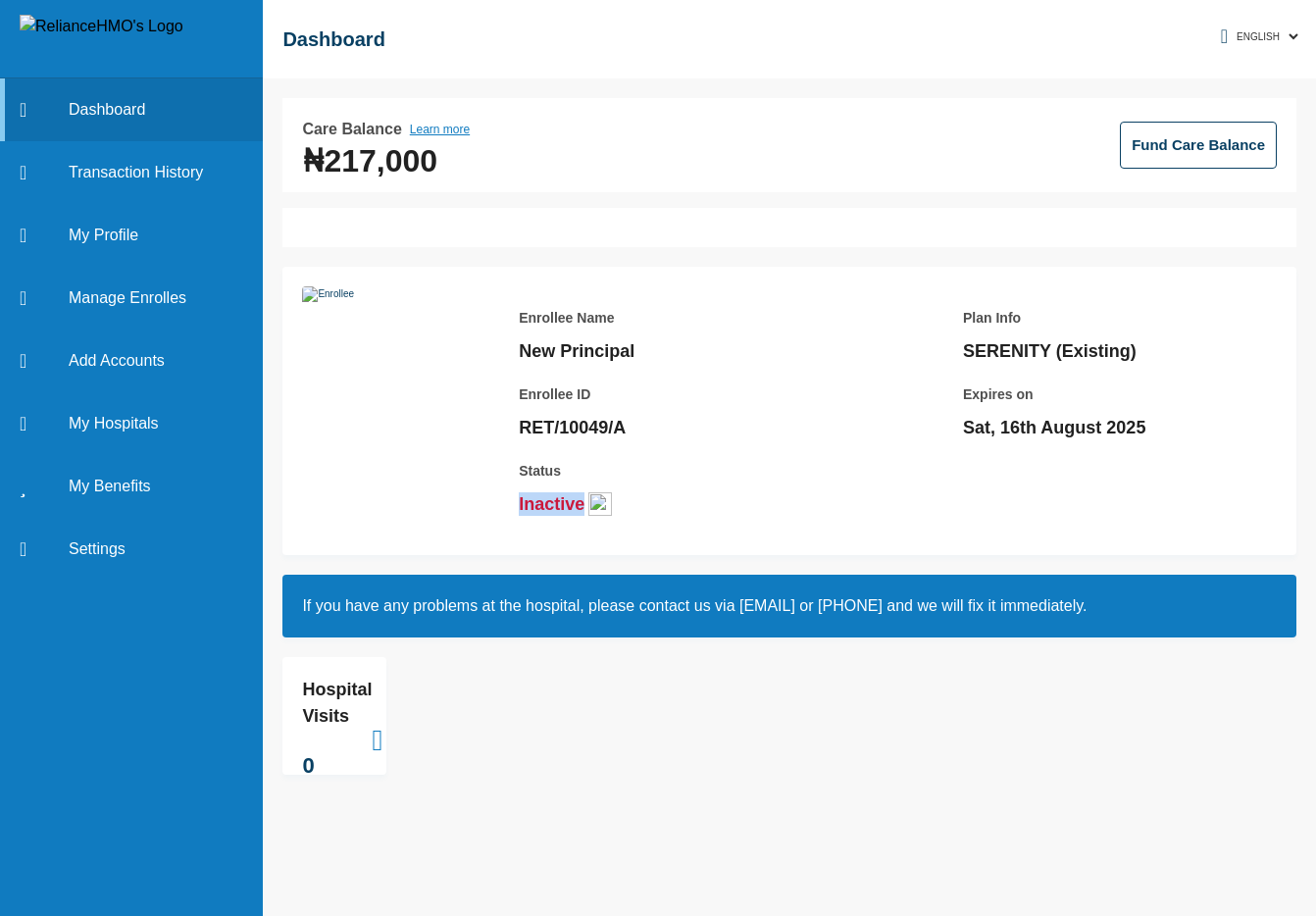 click on "Inactive" at bounding box center (656, 504) 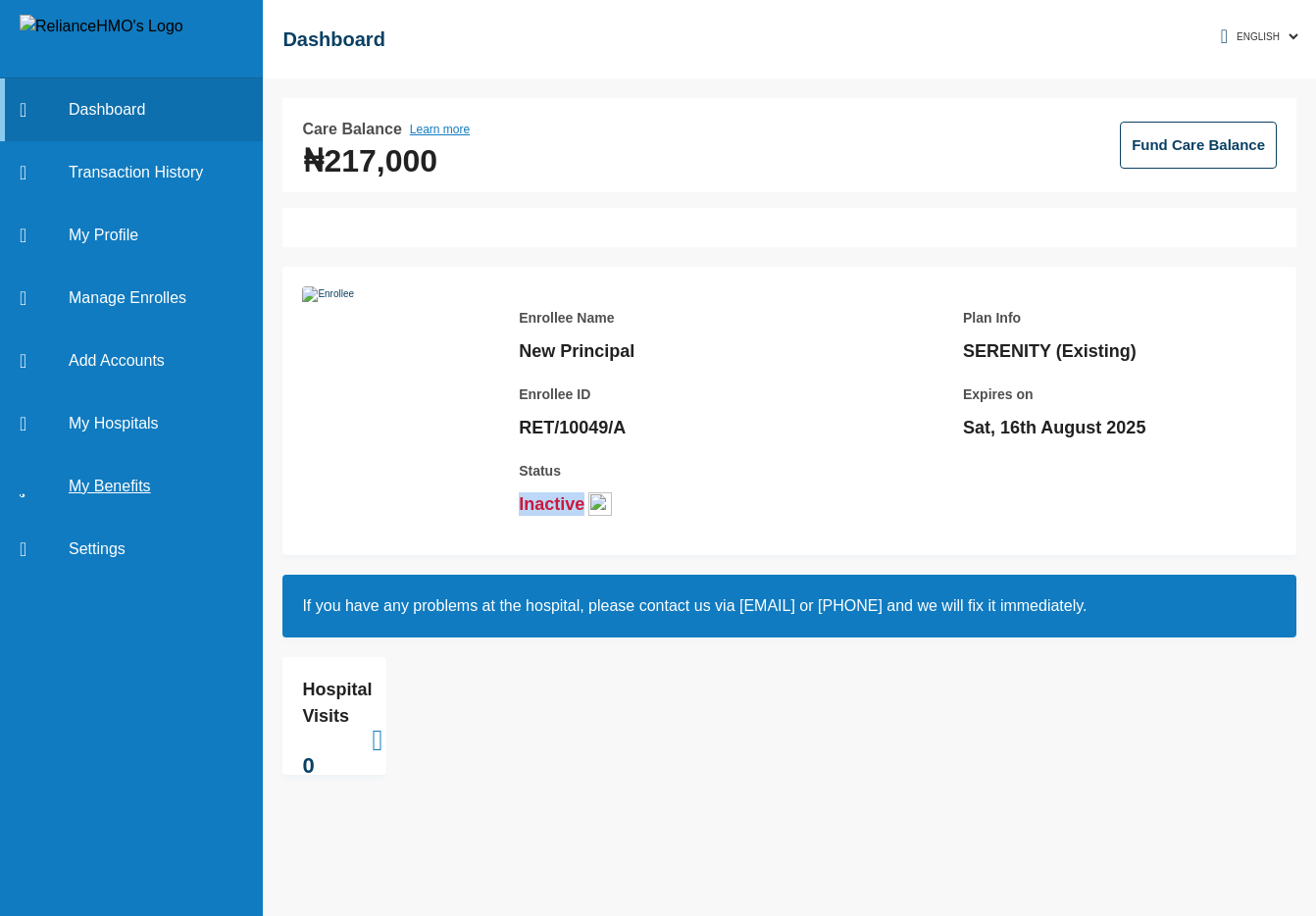 copy on "Inactive" 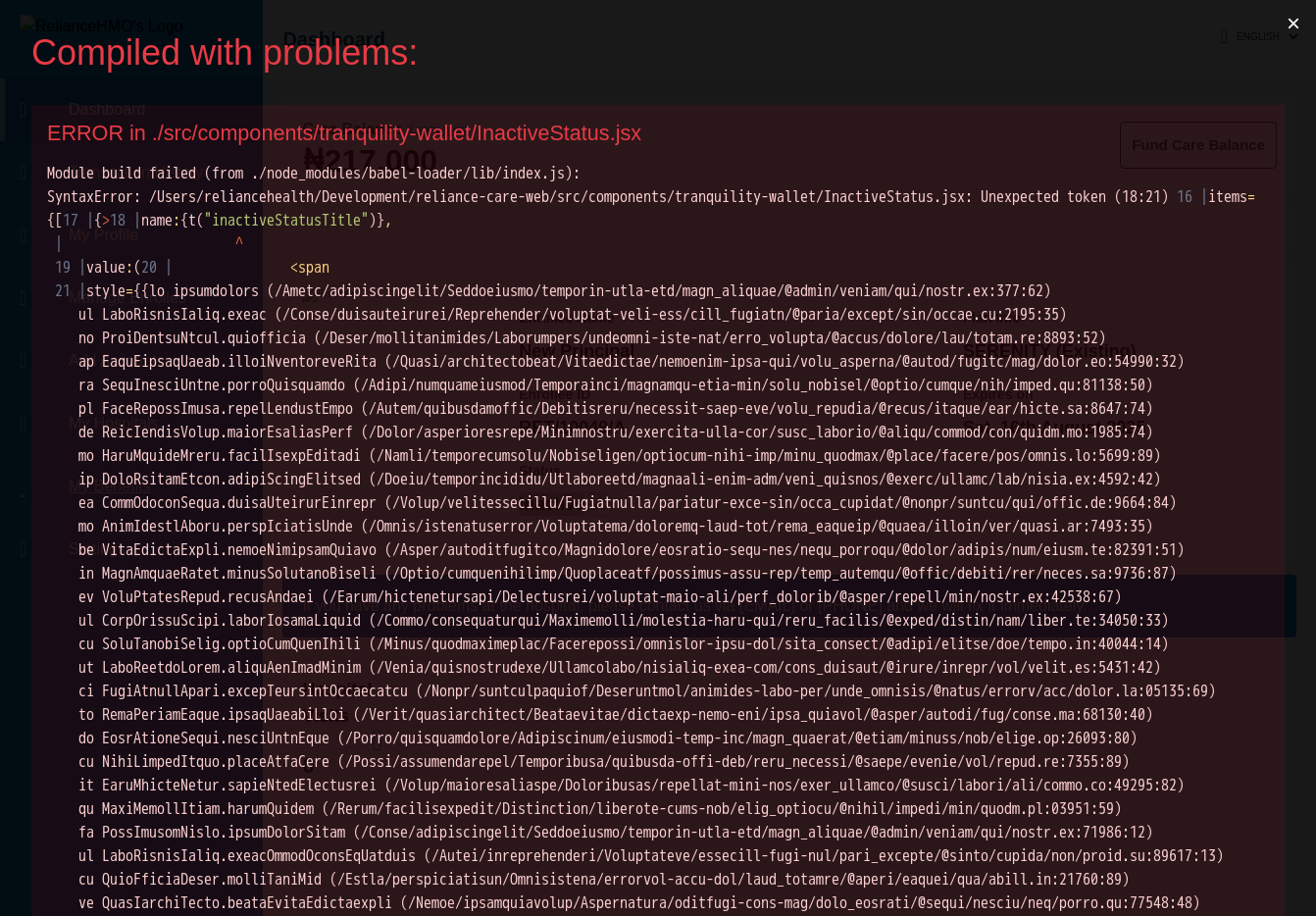 scroll, scrollTop: 0, scrollLeft: 0, axis: both 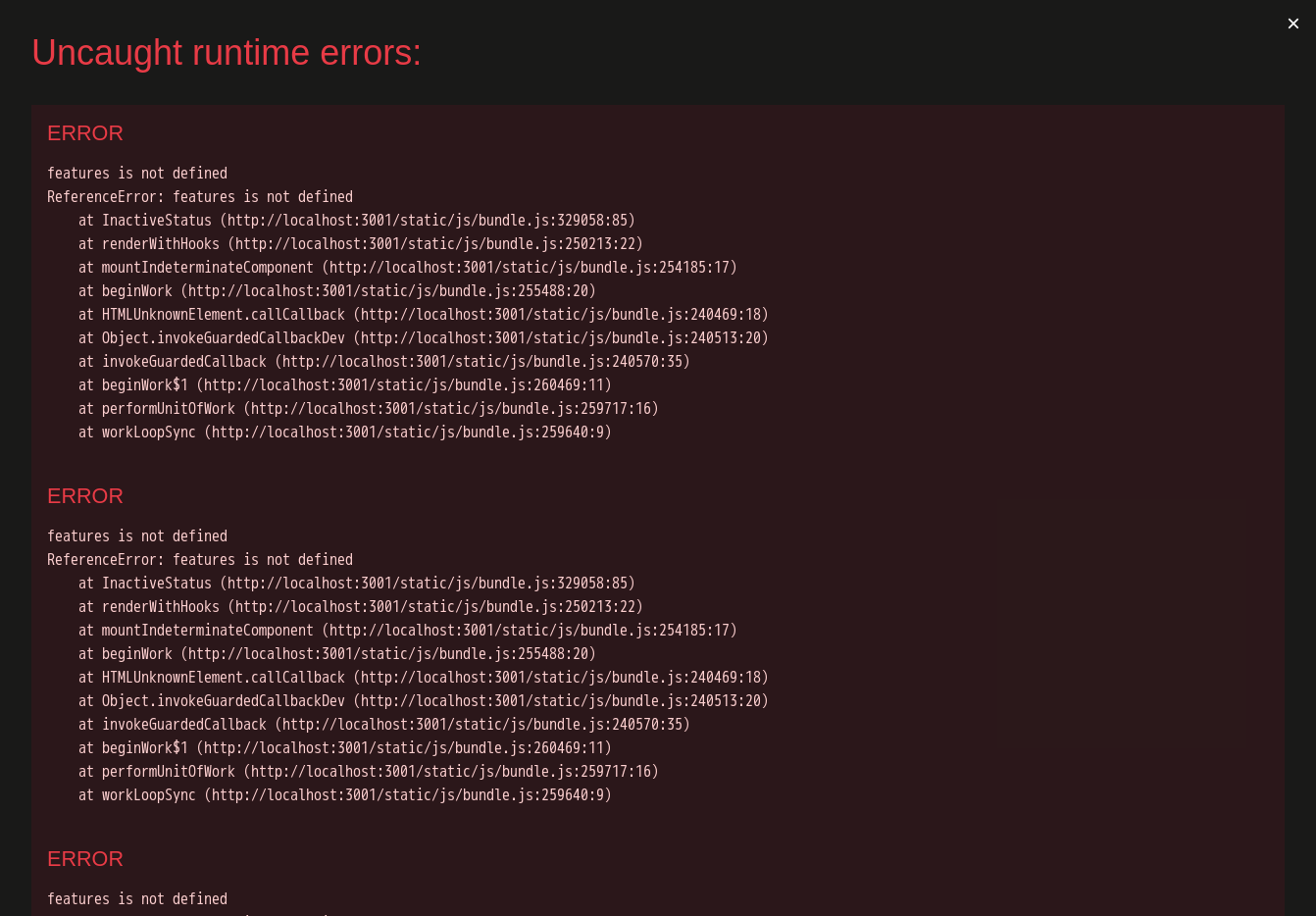 click on "features is not defined
ReferenceError: features is not defined
at InactiveStatus (http://localhost:3001/static/js/bundle.js:329058:85)
at renderWithHooks (http://localhost:3001/static/js/bundle.js:250213:22)
at mountIndeterminateComponent (http://localhost:3001/static/js/bundle.js:254185:17)
at beginWork (http://localhost:3001/static/js/bundle.js:255488:20)
at HTMLUnknownElement.callCallback (http://localhost:3001/static/js/bundle.js:240469:18)
at Object.invokeGuardedCallbackDev (http://localhost:3001/static/js/bundle.js:240513:20)
at invokeGuardedCallback (http://localhost:3001/static/js/bundle.js:240570:35)
at beginWork$1 (http://localhost:3001/static/js/bundle.js:260469:11)
at performUnitOfWork (http://localhost:3001/static/js/bundle.js:259717:16)
at workLoopSync (http://localhost:3001/static/js/bundle.js:259640:9)" at bounding box center (658, 303) 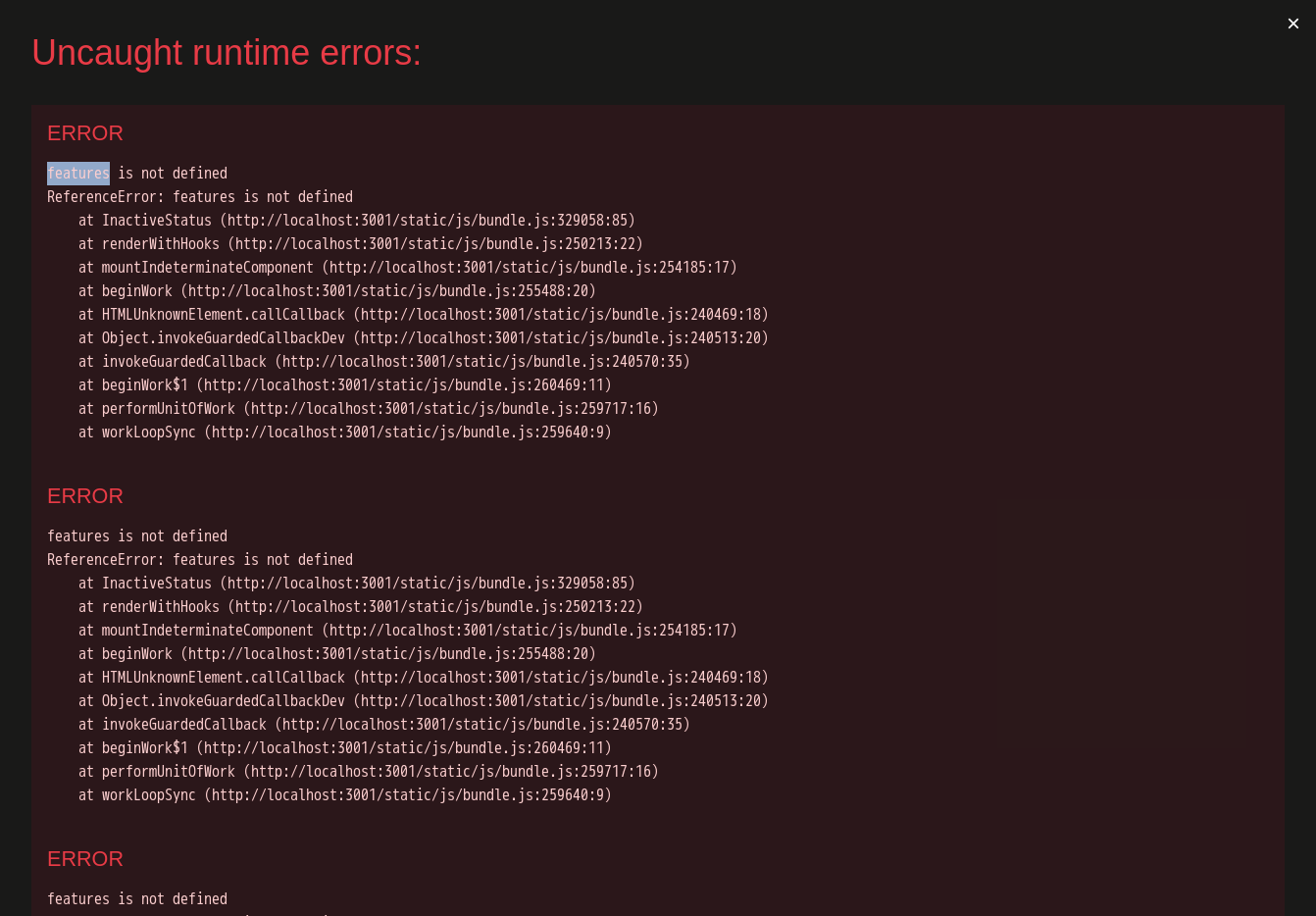 click on "features is not defined
ReferenceError: features is not defined
at InactiveStatus (http://localhost:3001/static/js/bundle.js:329058:85)
at renderWithHooks (http://localhost:3001/static/js/bundle.js:250213:22)
at mountIndeterminateComponent (http://localhost:3001/static/js/bundle.js:254185:17)
at beginWork (http://localhost:3001/static/js/bundle.js:255488:20)
at HTMLUnknownElement.callCallback (http://localhost:3001/static/js/bundle.js:240469:18)
at Object.invokeGuardedCallbackDev (http://localhost:3001/static/js/bundle.js:240513:20)
at invokeGuardedCallback (http://localhost:3001/static/js/bundle.js:240570:35)
at beginWork$1 (http://localhost:3001/static/js/bundle.js:260469:11)
at performUnitOfWork (http://localhost:3001/static/js/bundle.js:259717:16)
at workLoopSync (http://localhost:3001/static/js/bundle.js:259640:9)" at bounding box center [658, 303] 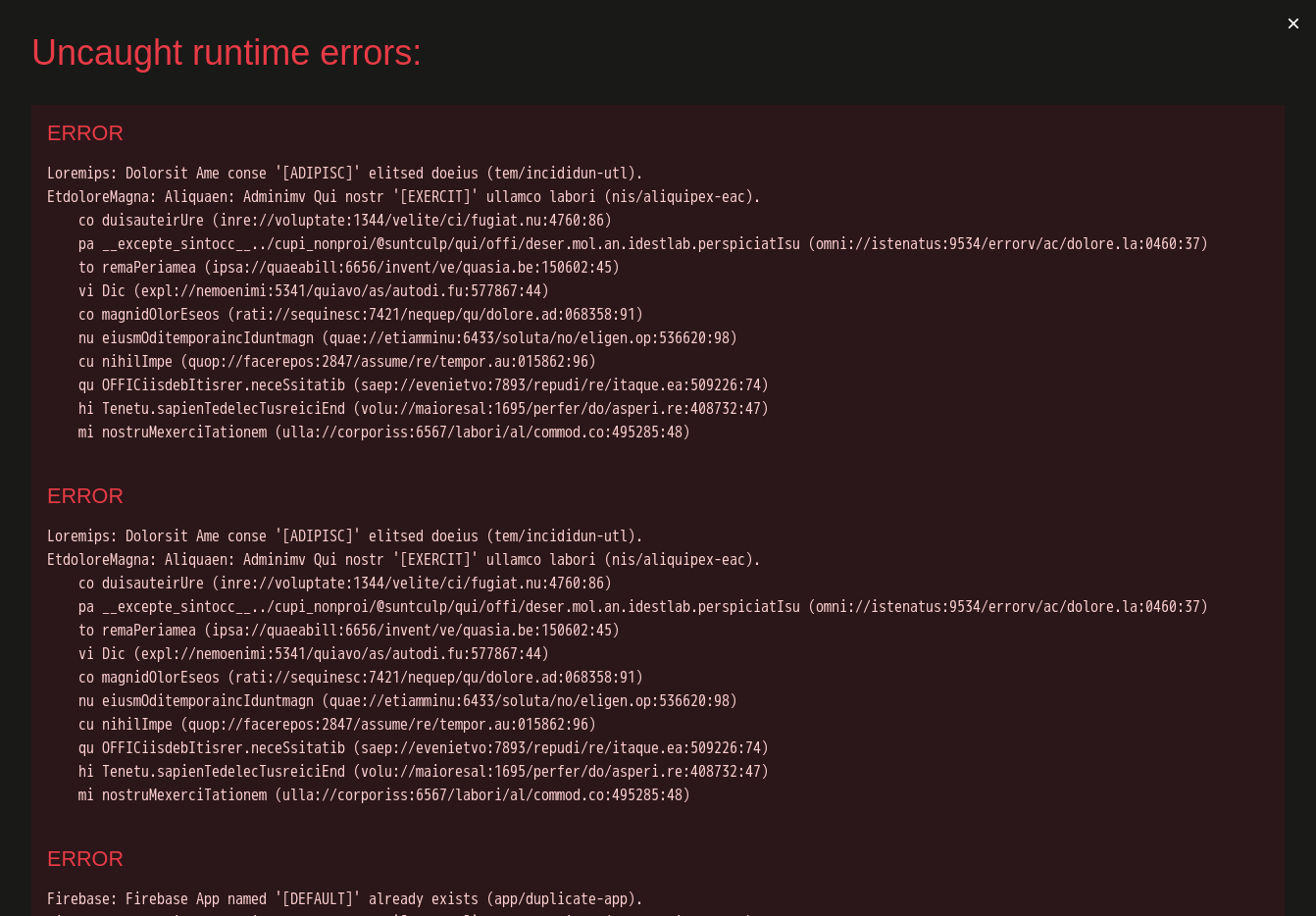 scroll, scrollTop: 0, scrollLeft: 0, axis: both 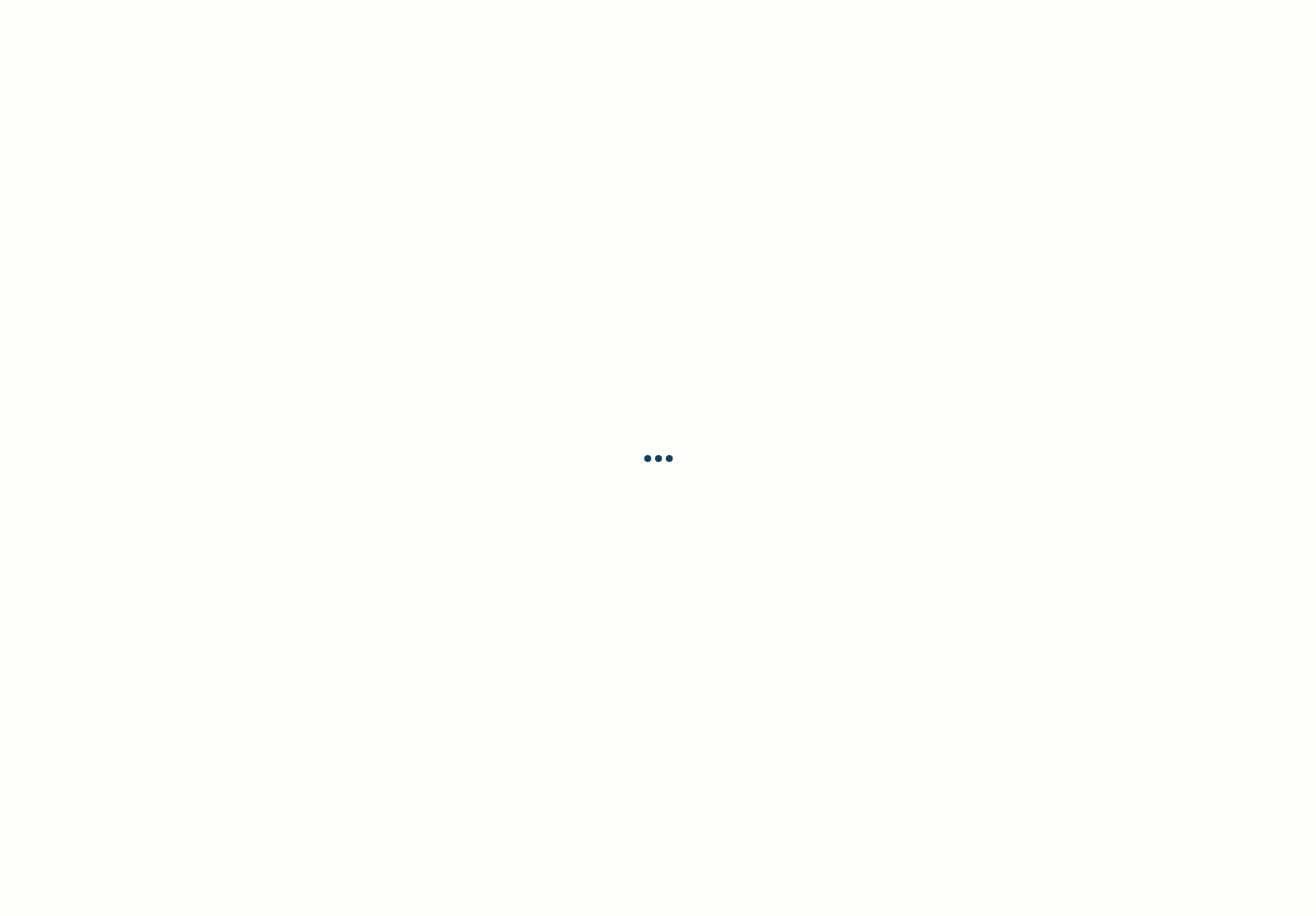 select on "ENGLISH" 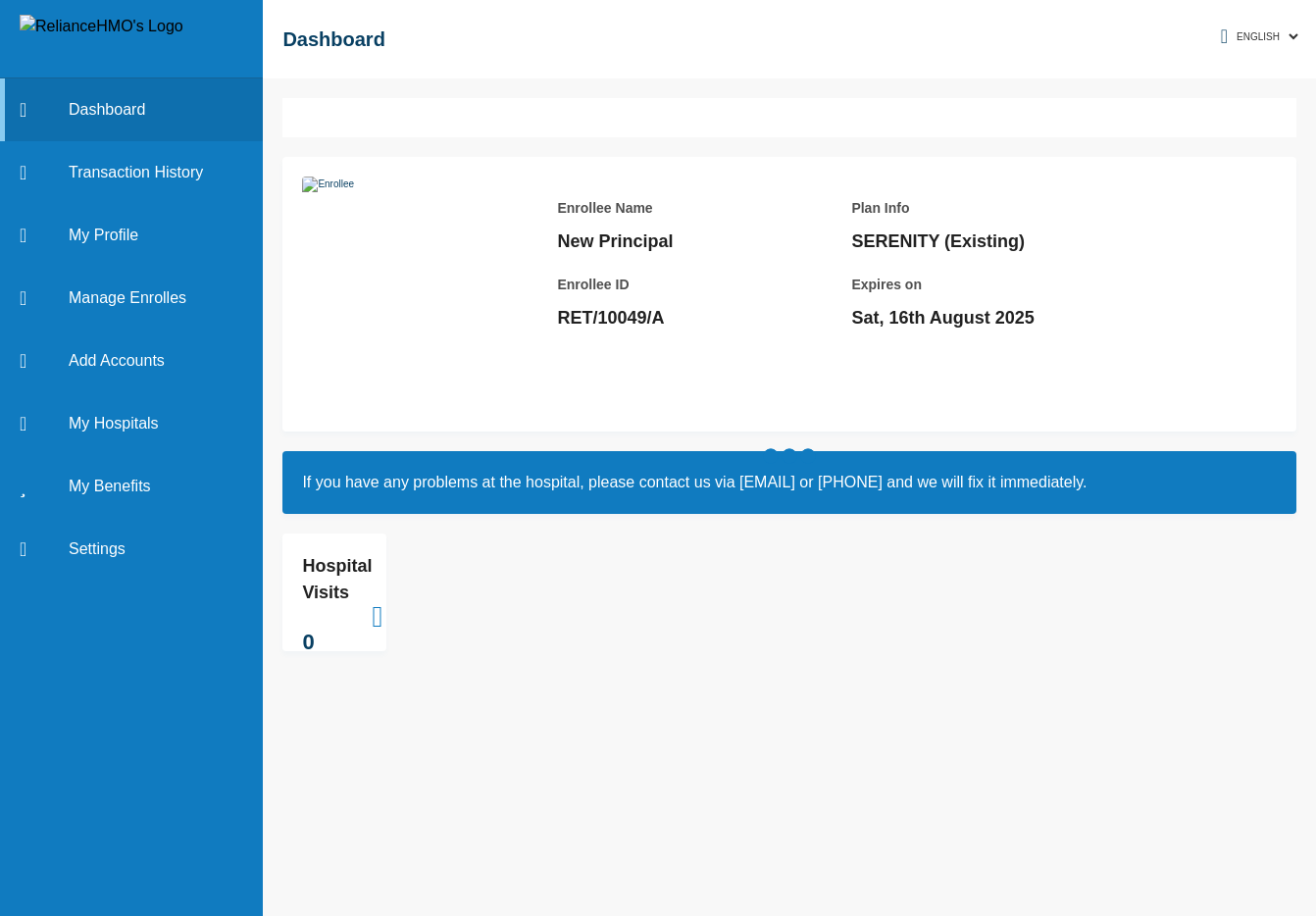 scroll, scrollTop: 0, scrollLeft: 0, axis: both 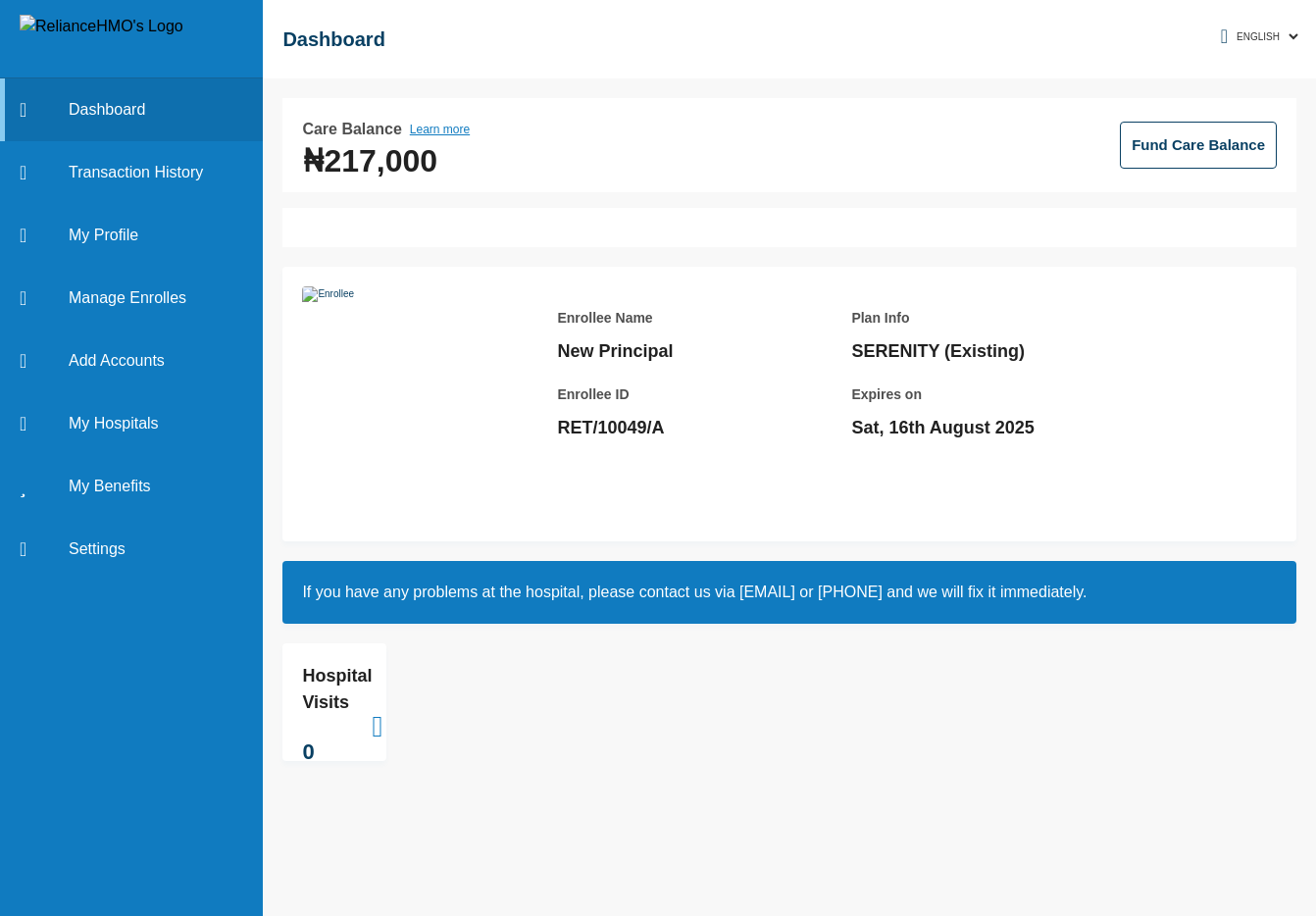 select on "ENGLISH" 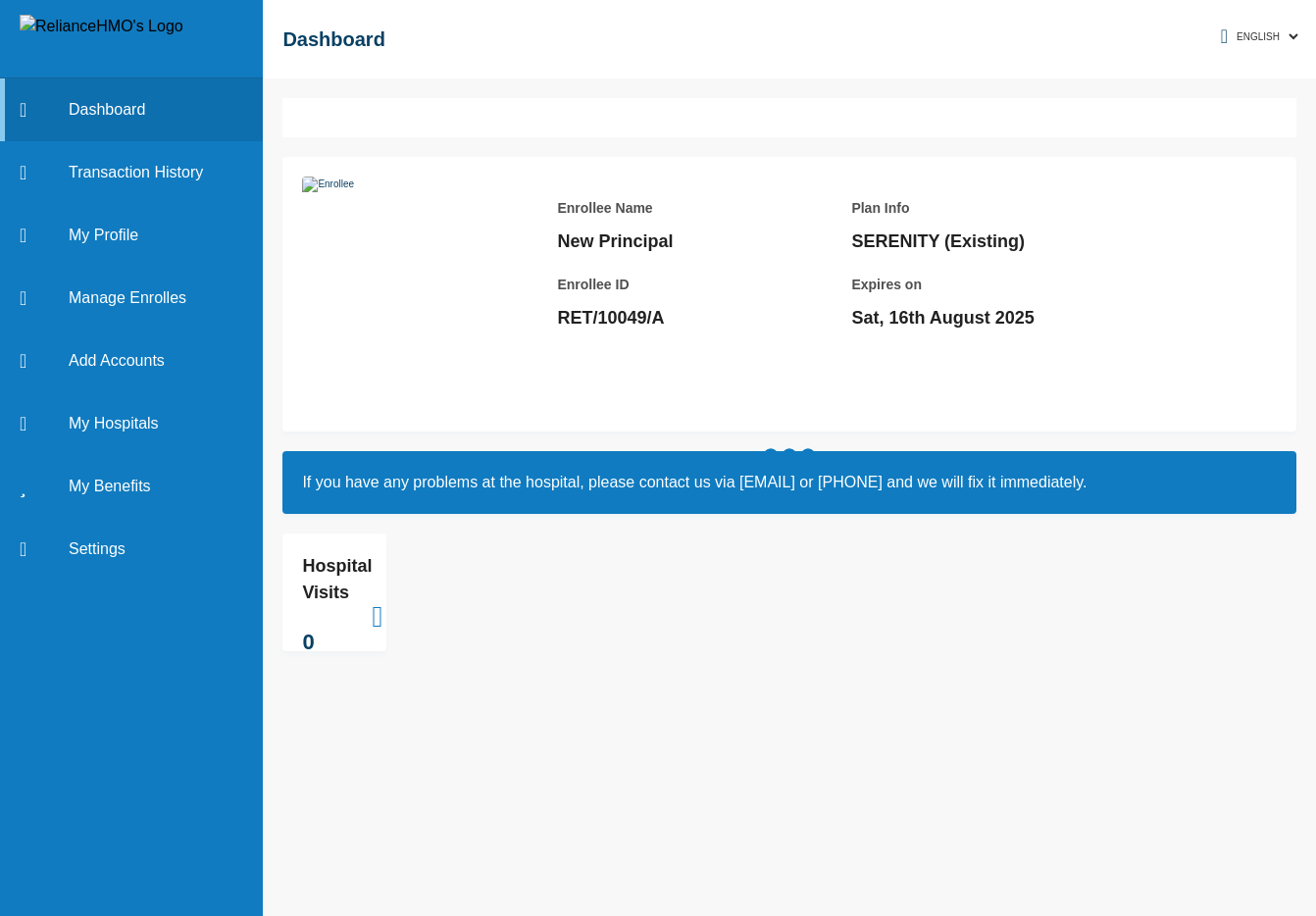 select on "ENGLISH" 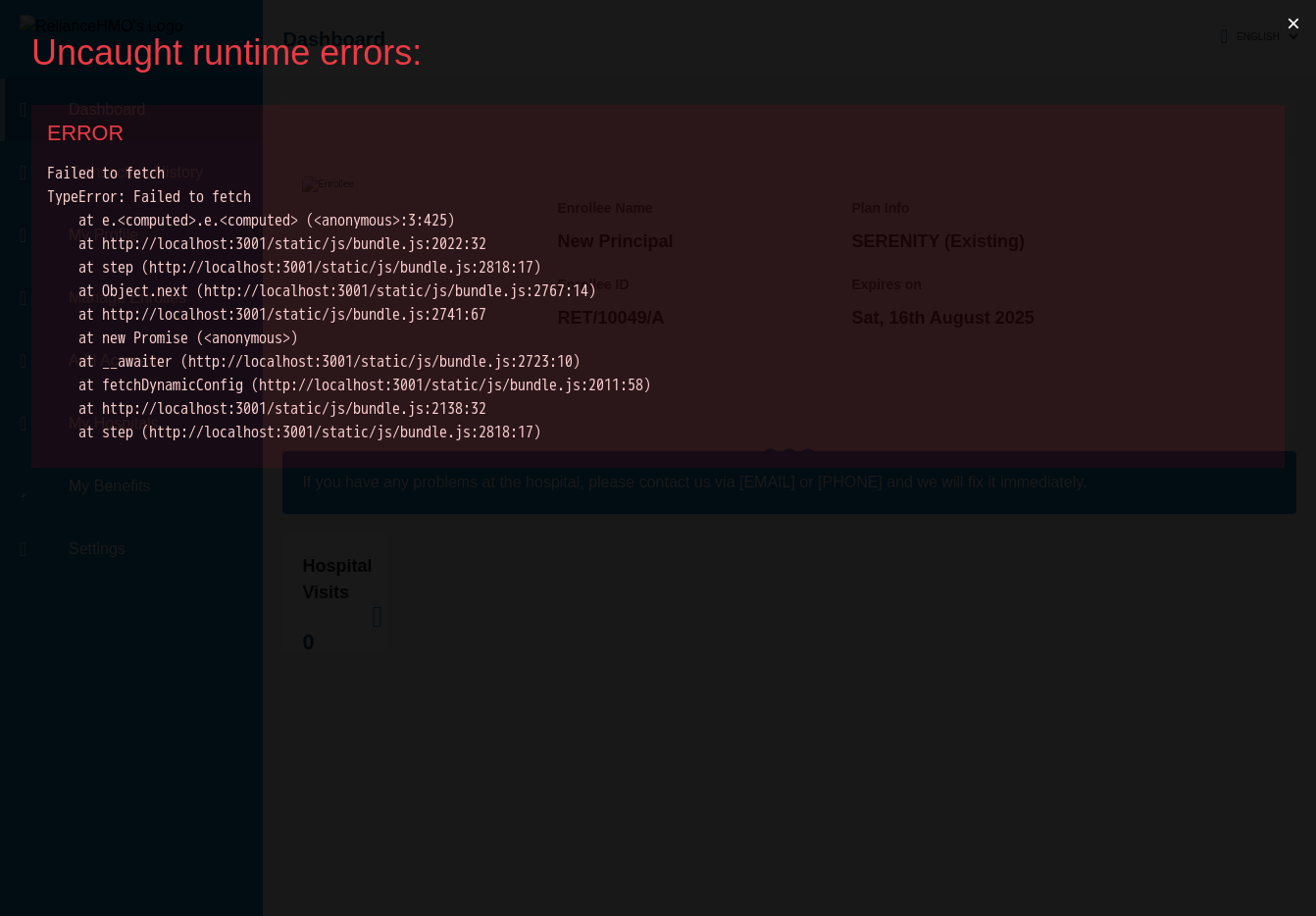 scroll, scrollTop: 0, scrollLeft: 0, axis: both 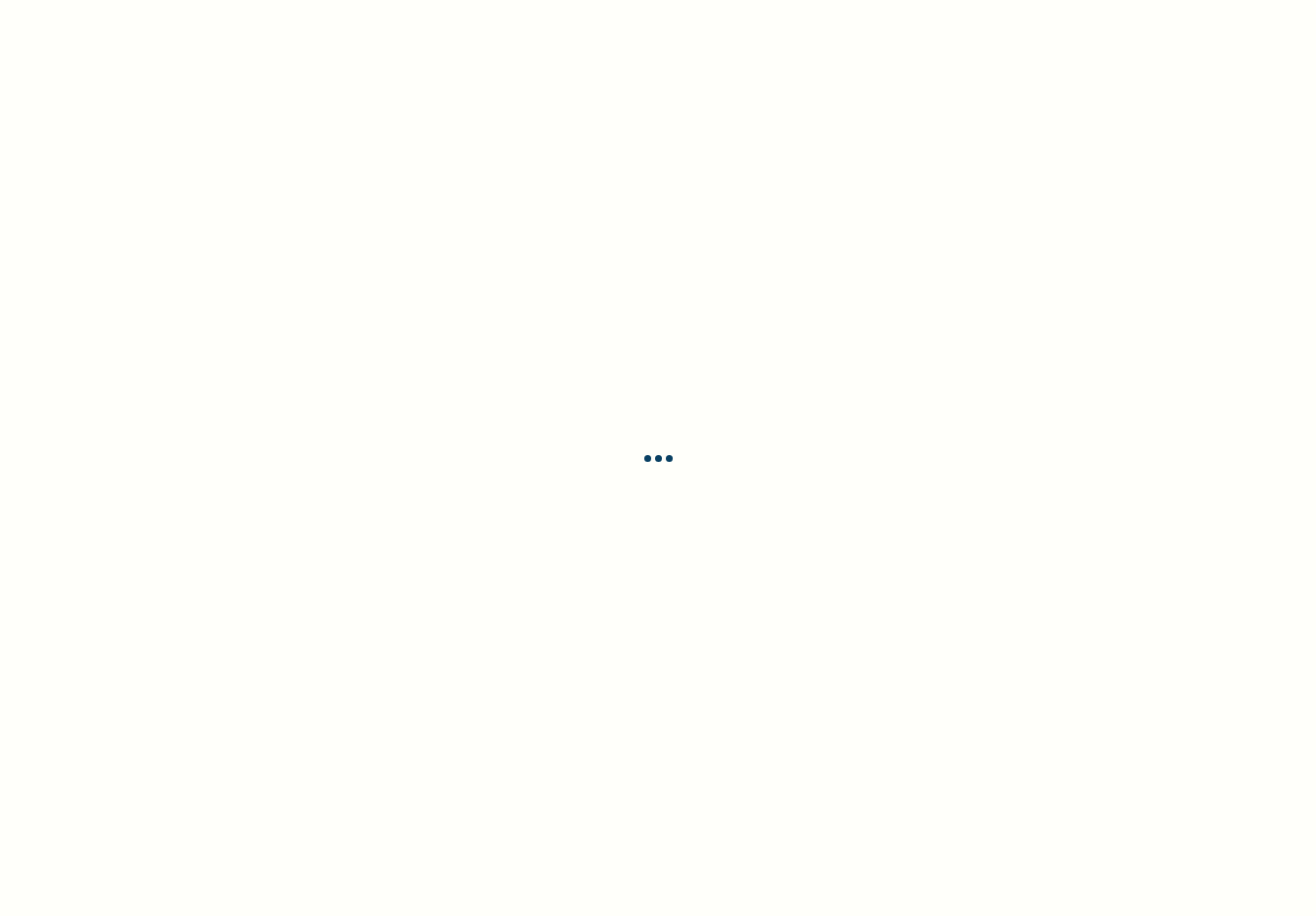select on "ENGLISH" 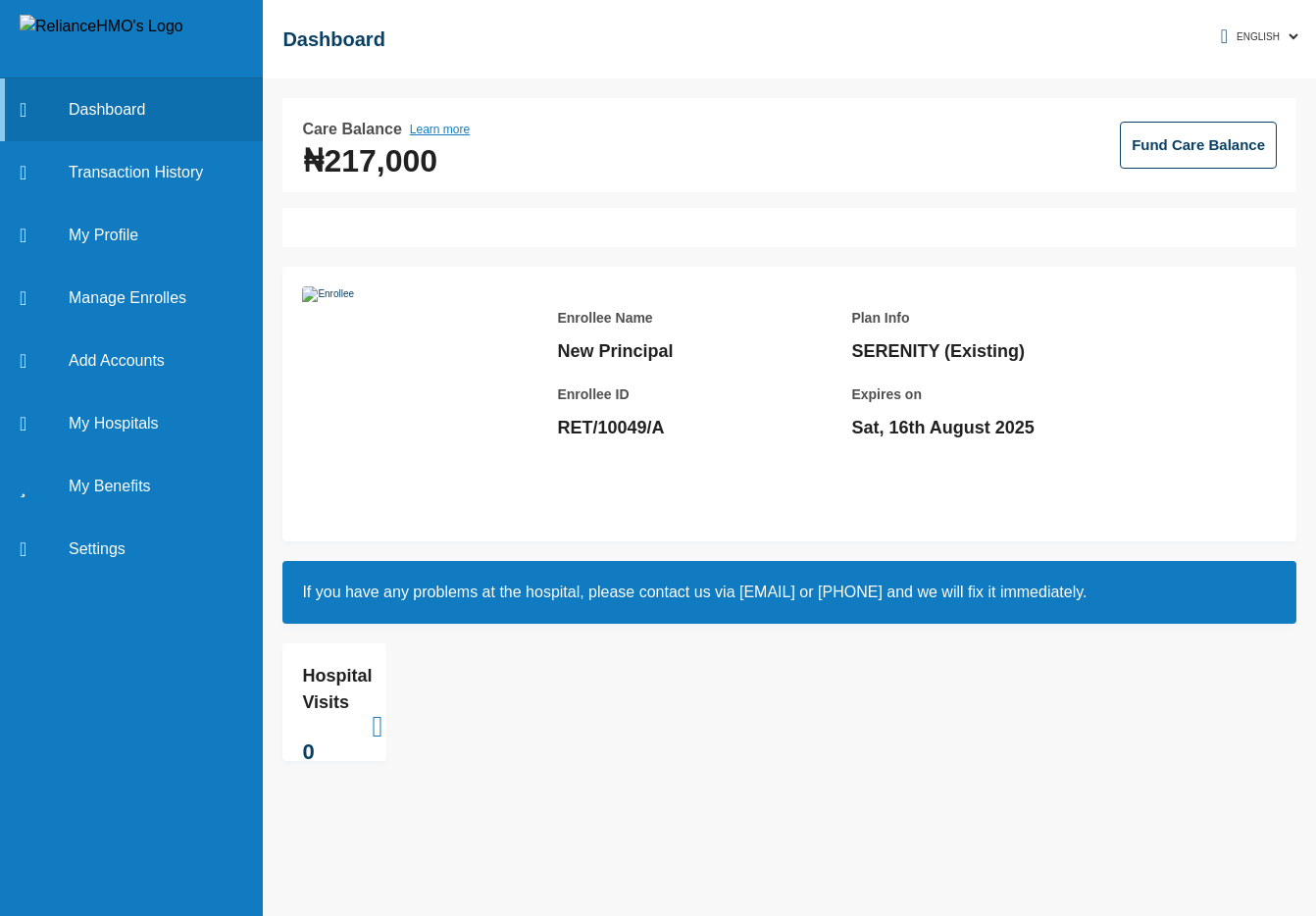 scroll, scrollTop: 0, scrollLeft: 0, axis: both 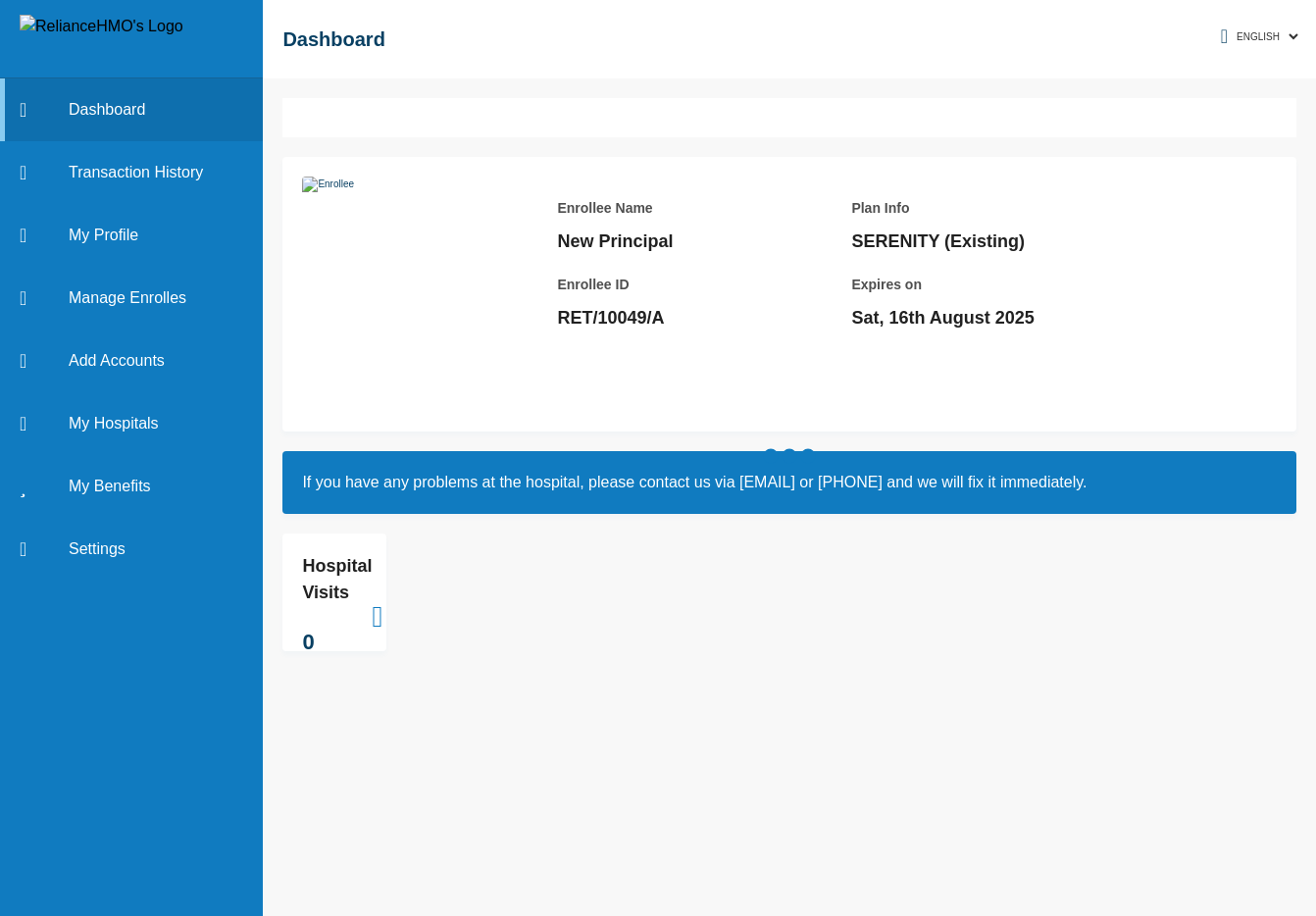 select on "ENGLISH" 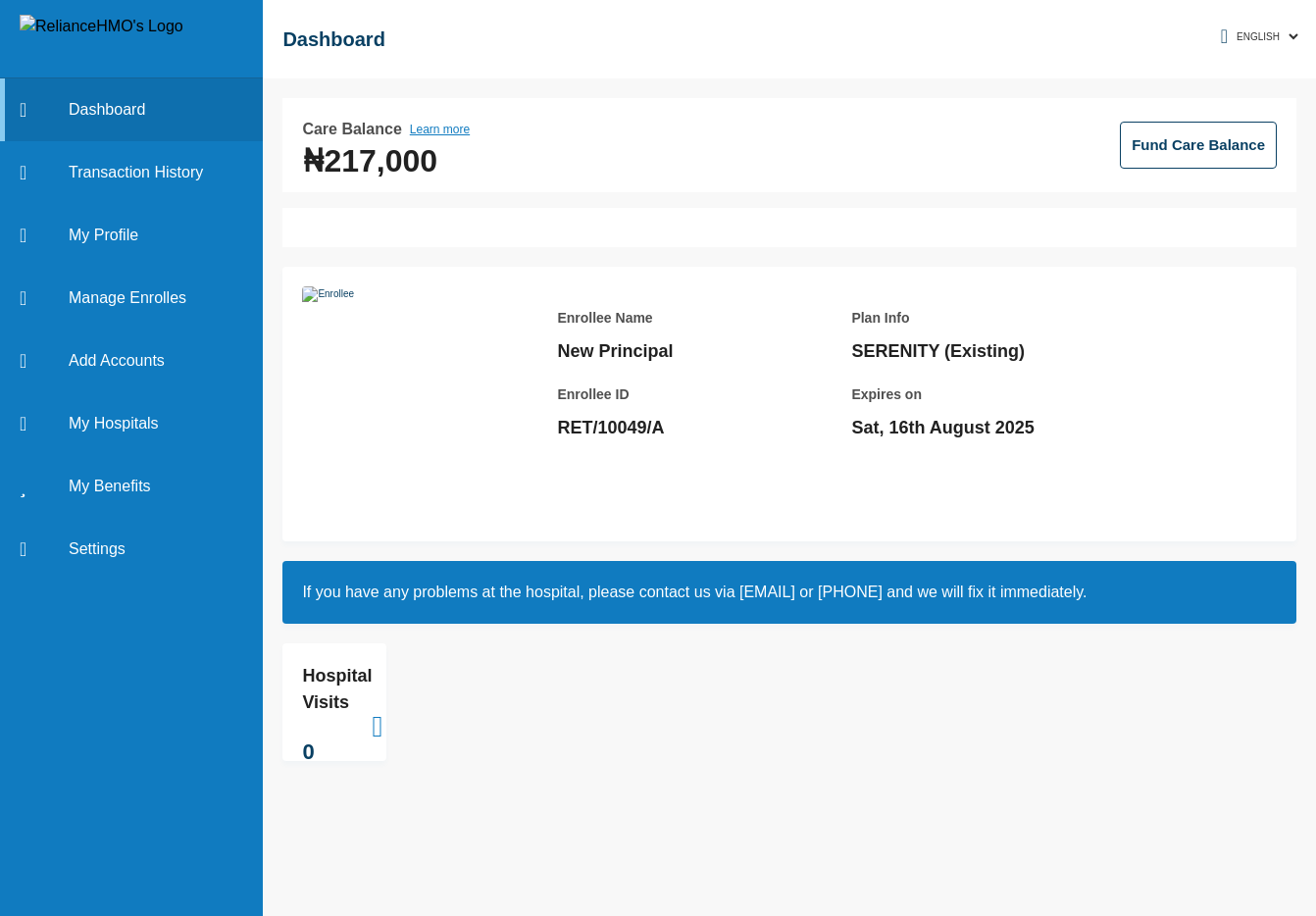 click on "Fund Care Balance" at bounding box center (1198, 145) 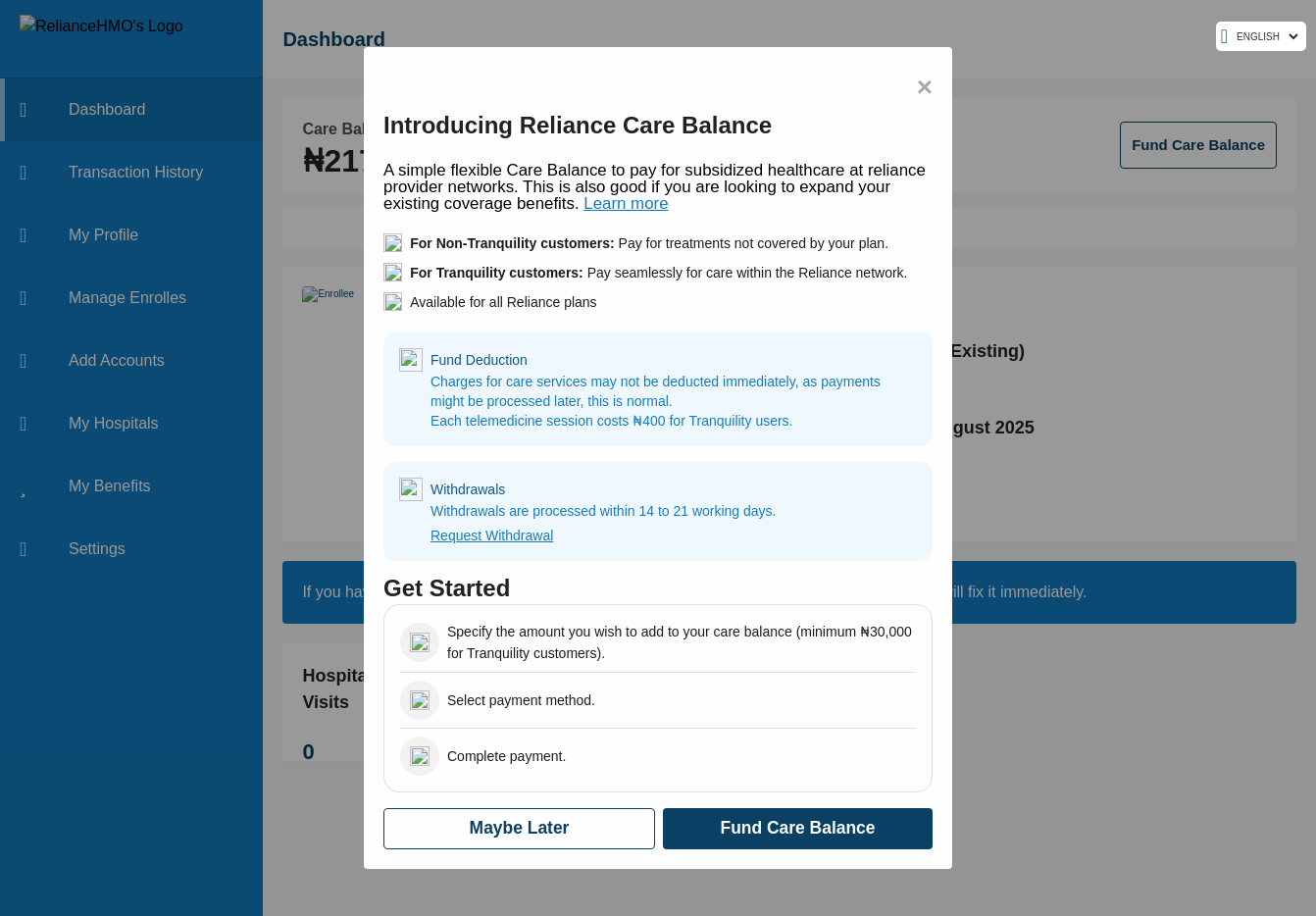 click on "×" at bounding box center [925, 87] 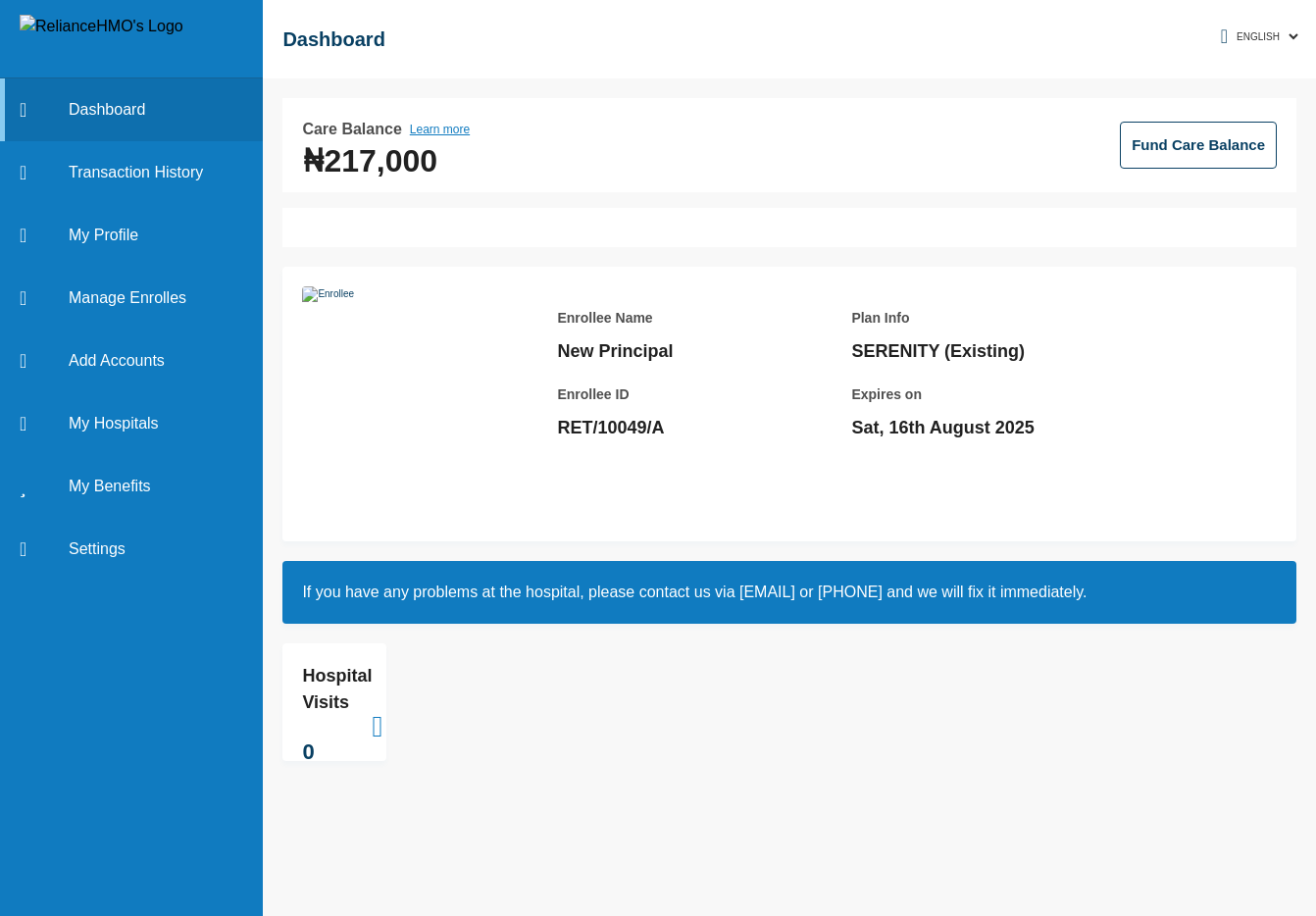 scroll, scrollTop: 0, scrollLeft: 0, axis: both 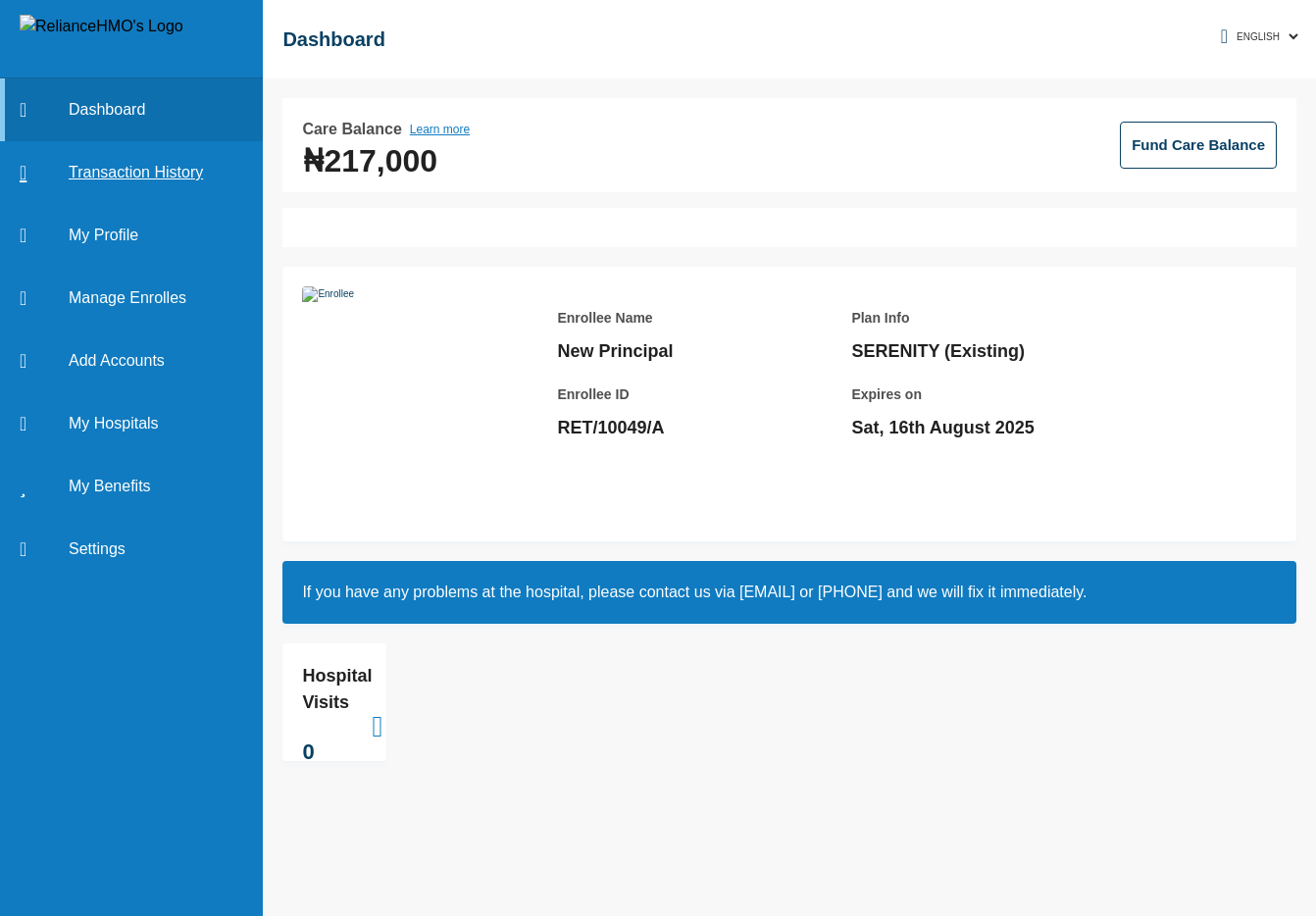 click on "Transaction History" at bounding box center (131, 173) 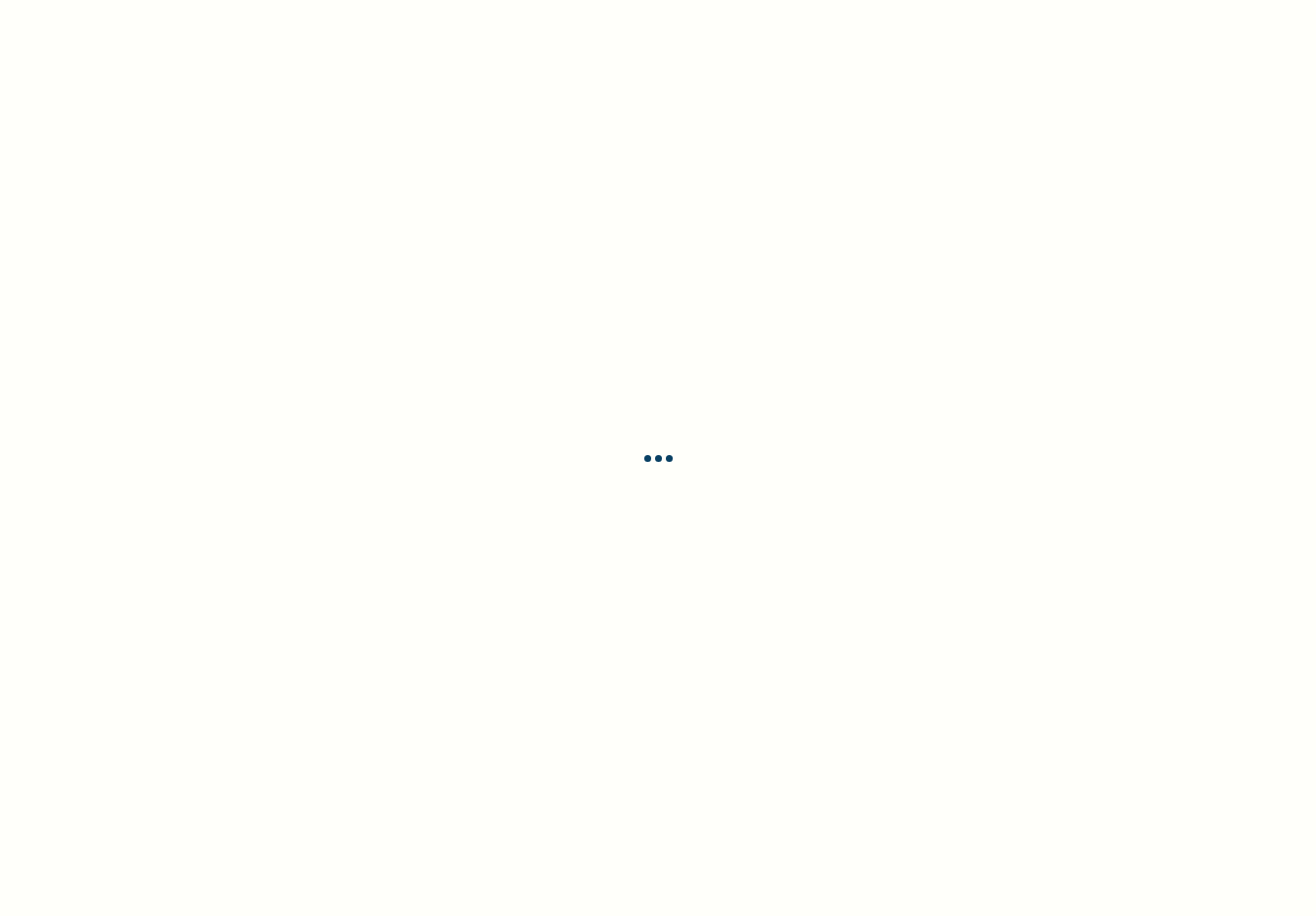 scroll, scrollTop: 0, scrollLeft: 0, axis: both 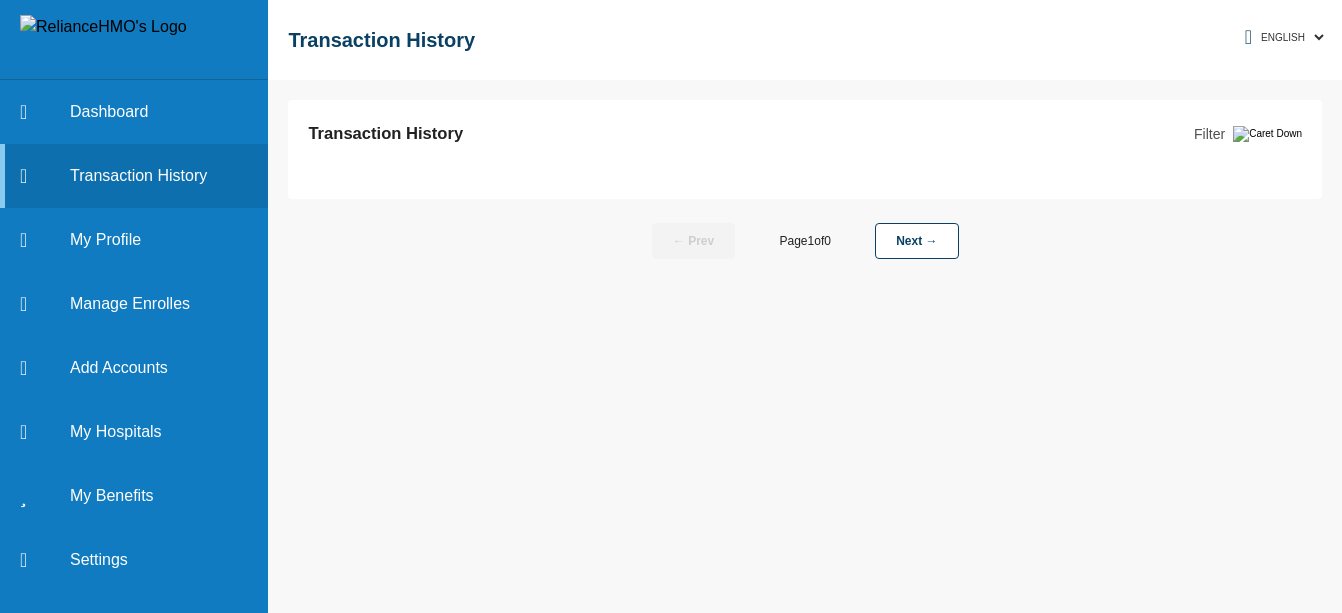 click on "Transaction History Filter" at bounding box center (805, 149) 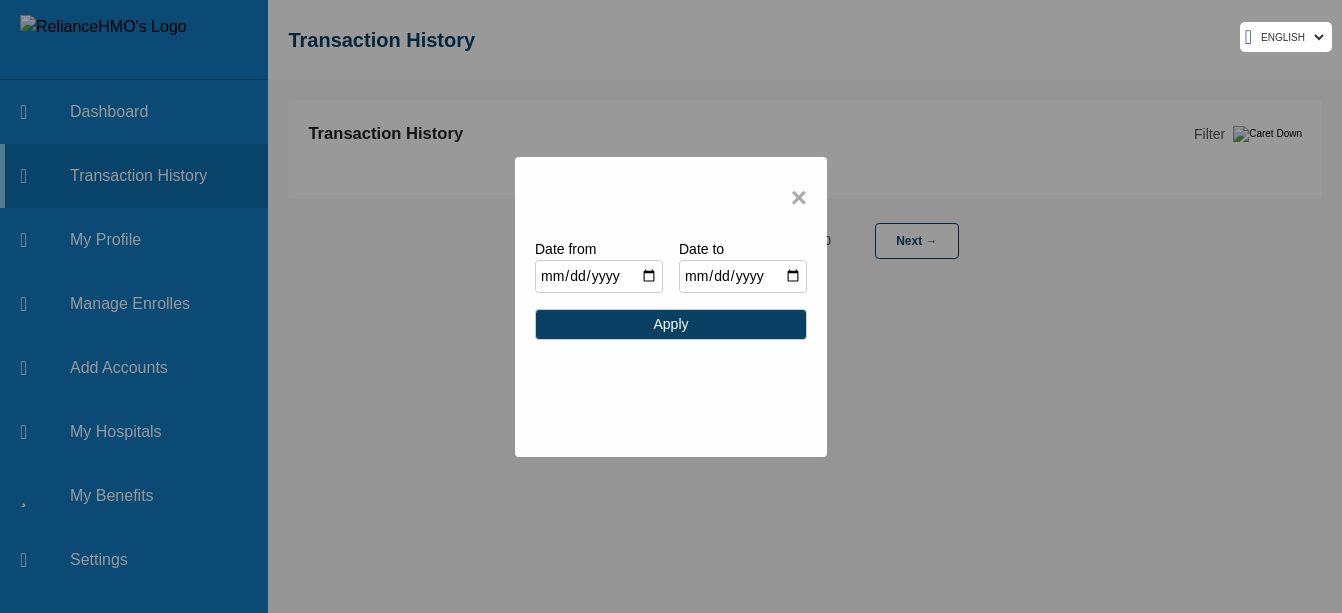 click on "Date from" at bounding box center [599, 276] 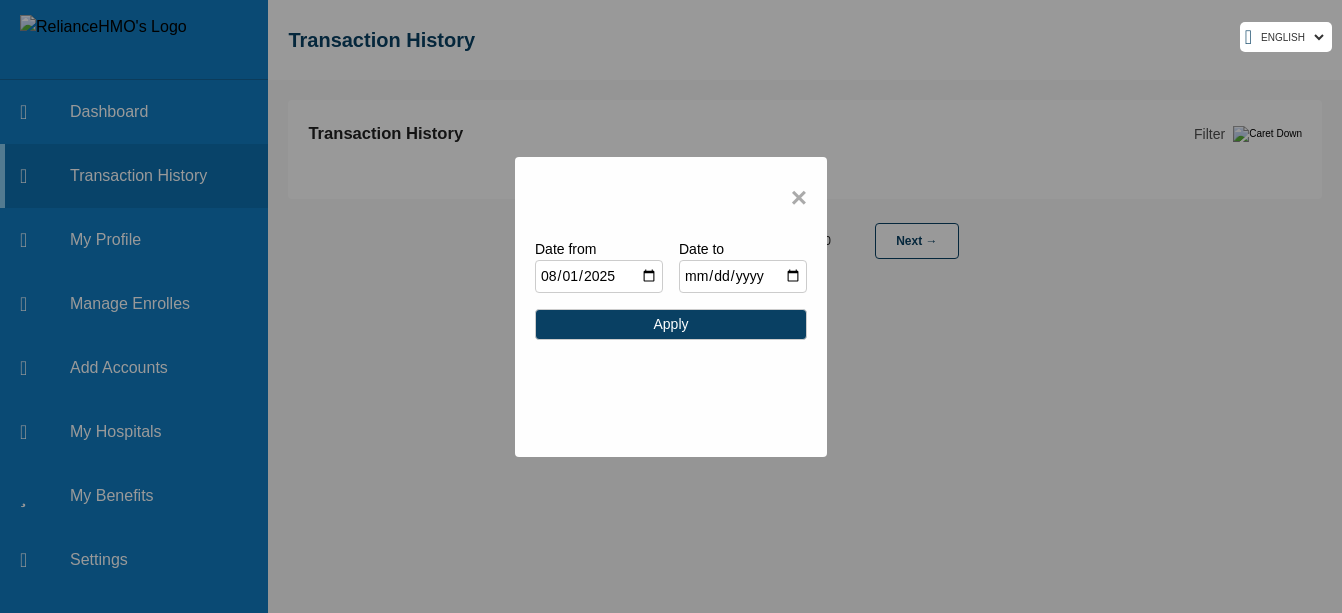 click on "Date to" at bounding box center [743, 276] 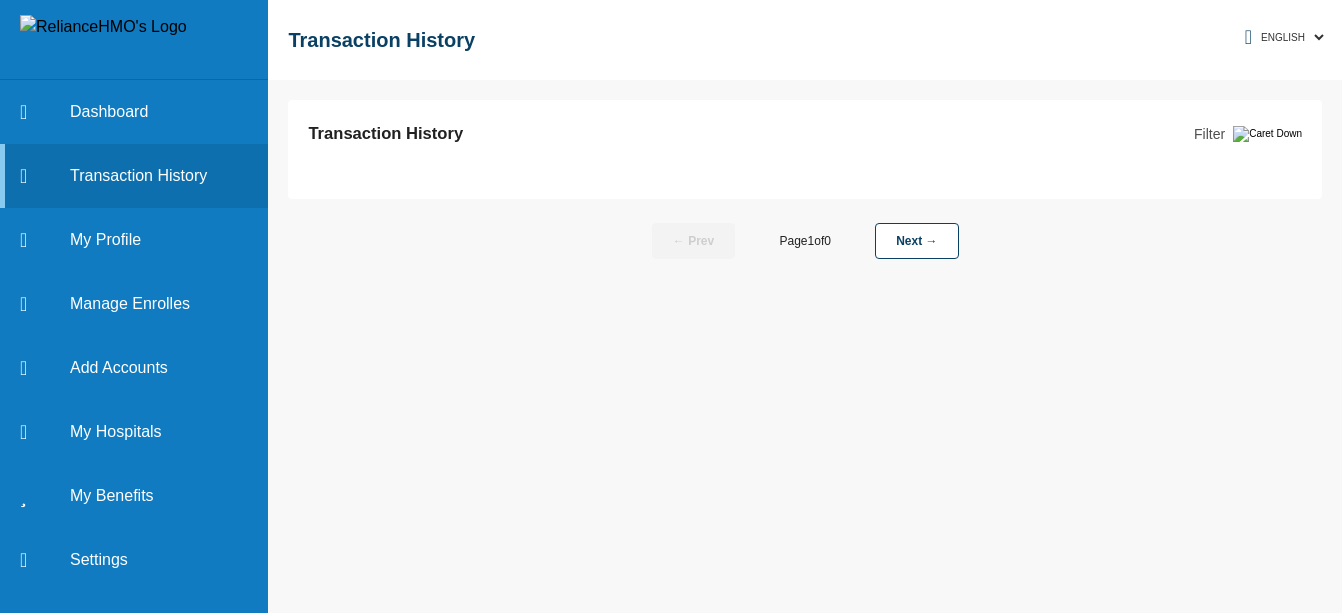 click on "Transaction History Filter" at bounding box center [805, 149] 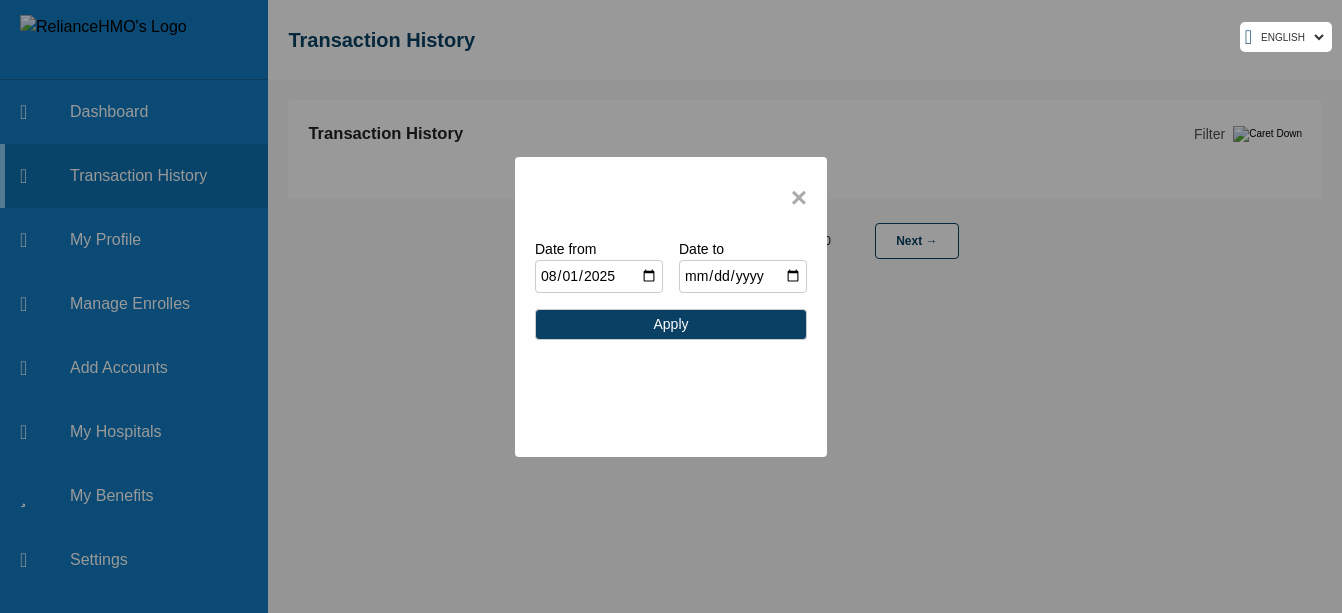 click on "2025-08-01" at bounding box center (599, 276) 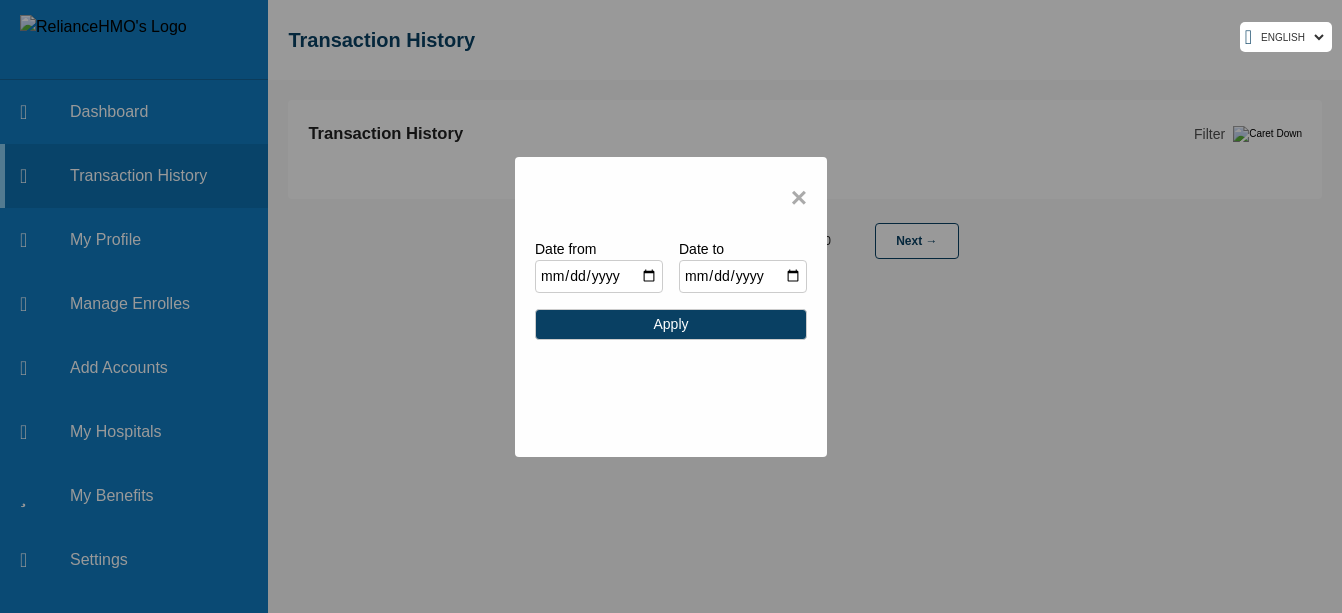 type on "[DATE]" 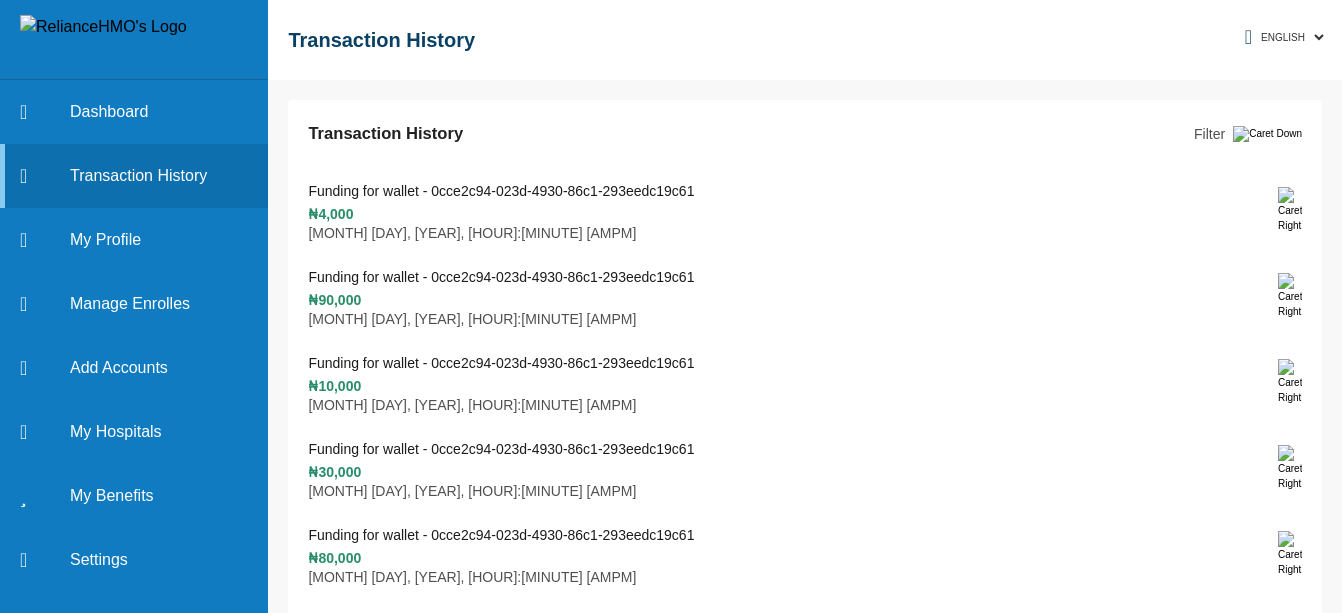 scroll, scrollTop: 158, scrollLeft: 0, axis: vertical 